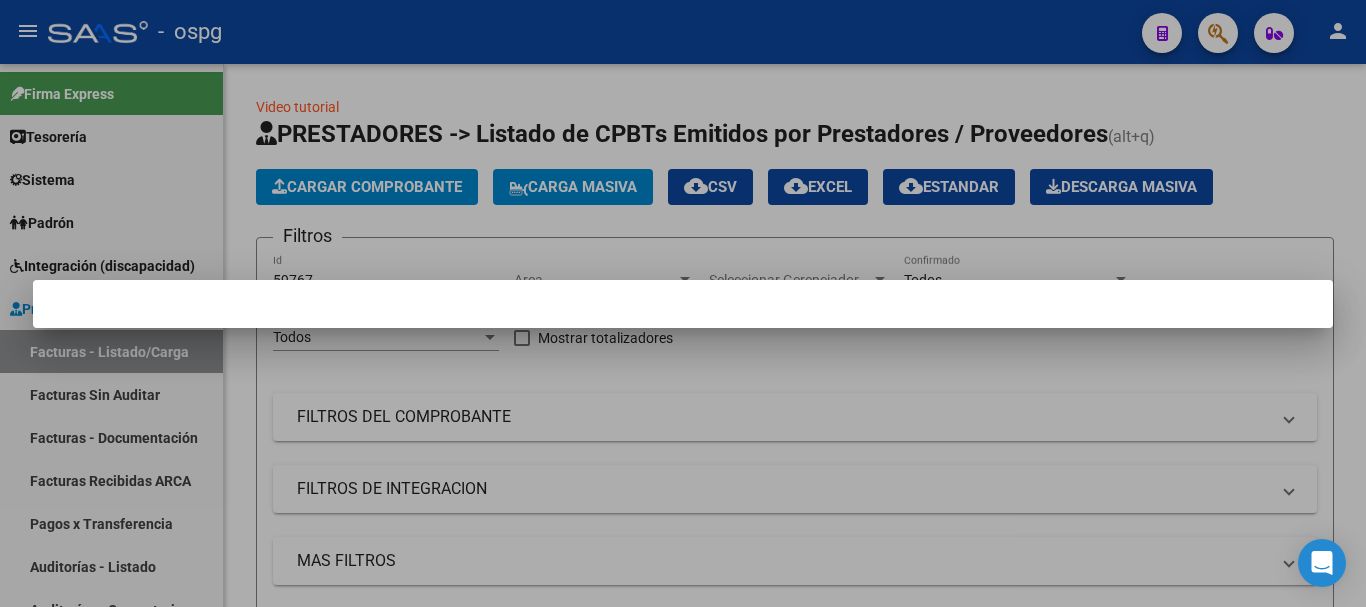 scroll, scrollTop: 0, scrollLeft: 0, axis: both 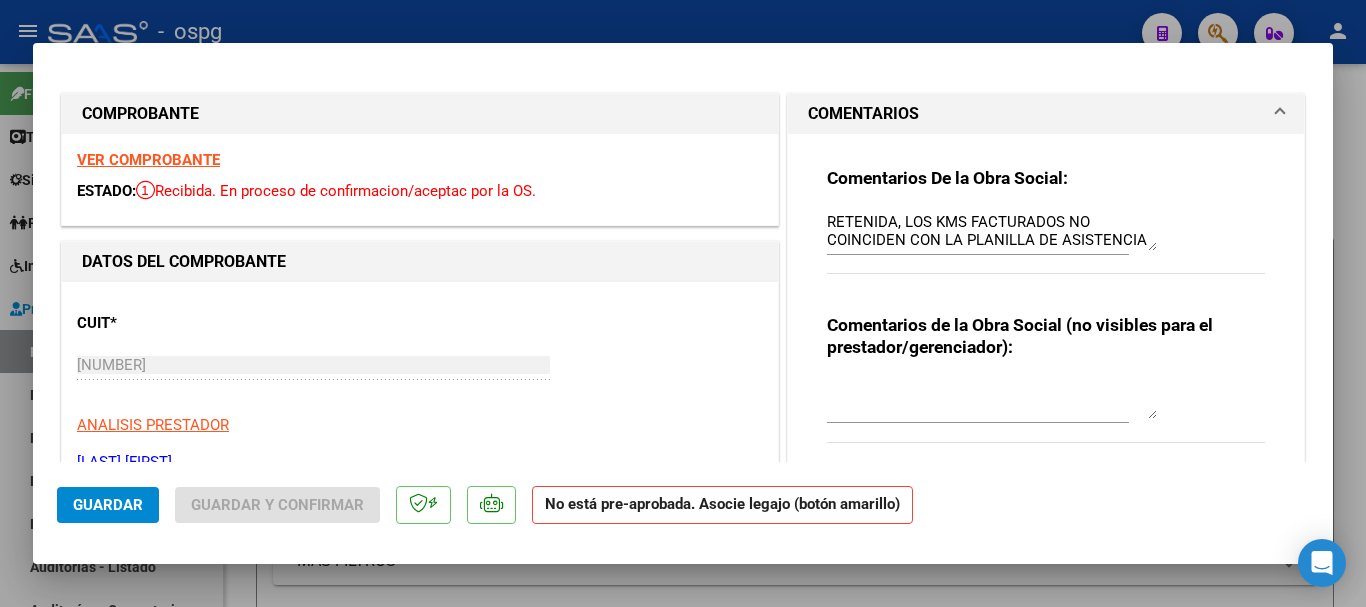 click at bounding box center (683, 303) 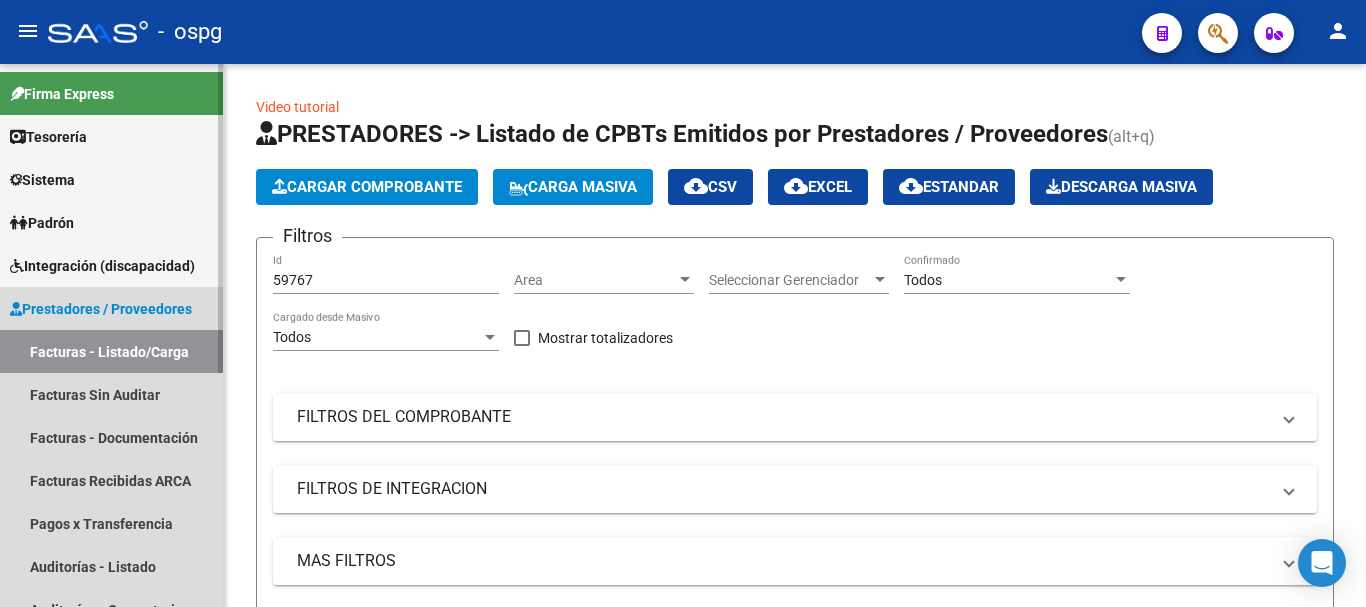 click on "Prestadores / Proveedores" at bounding box center [101, 309] 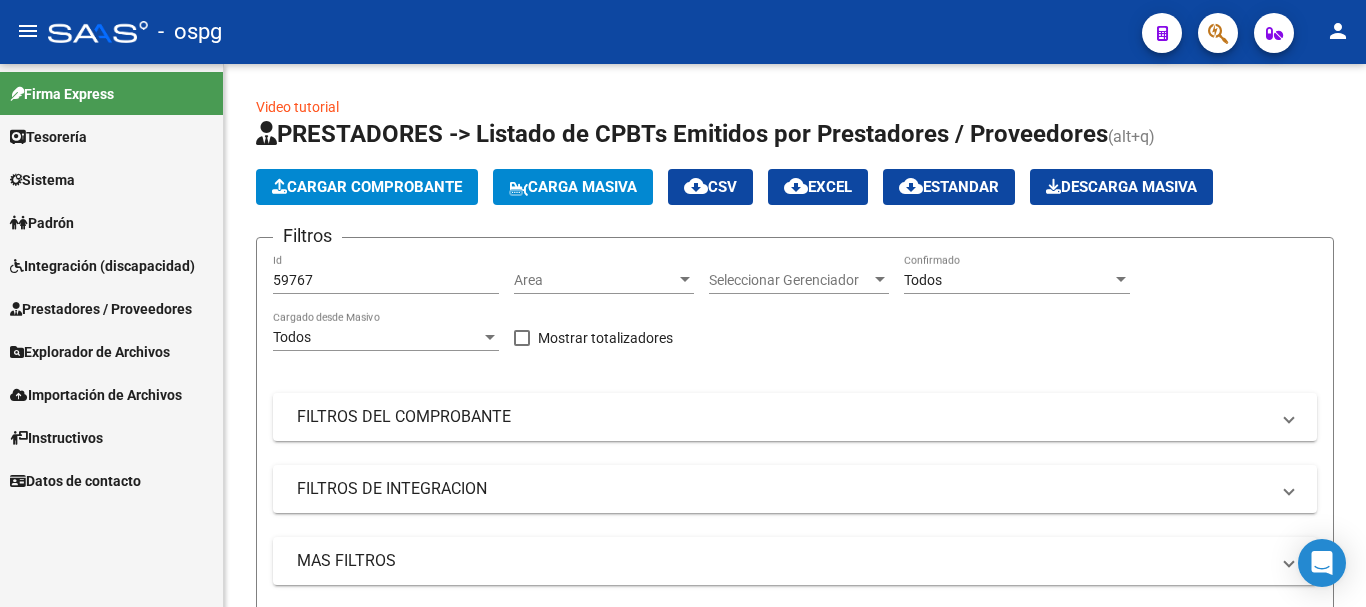 click on "Tesorería" at bounding box center (48, 137) 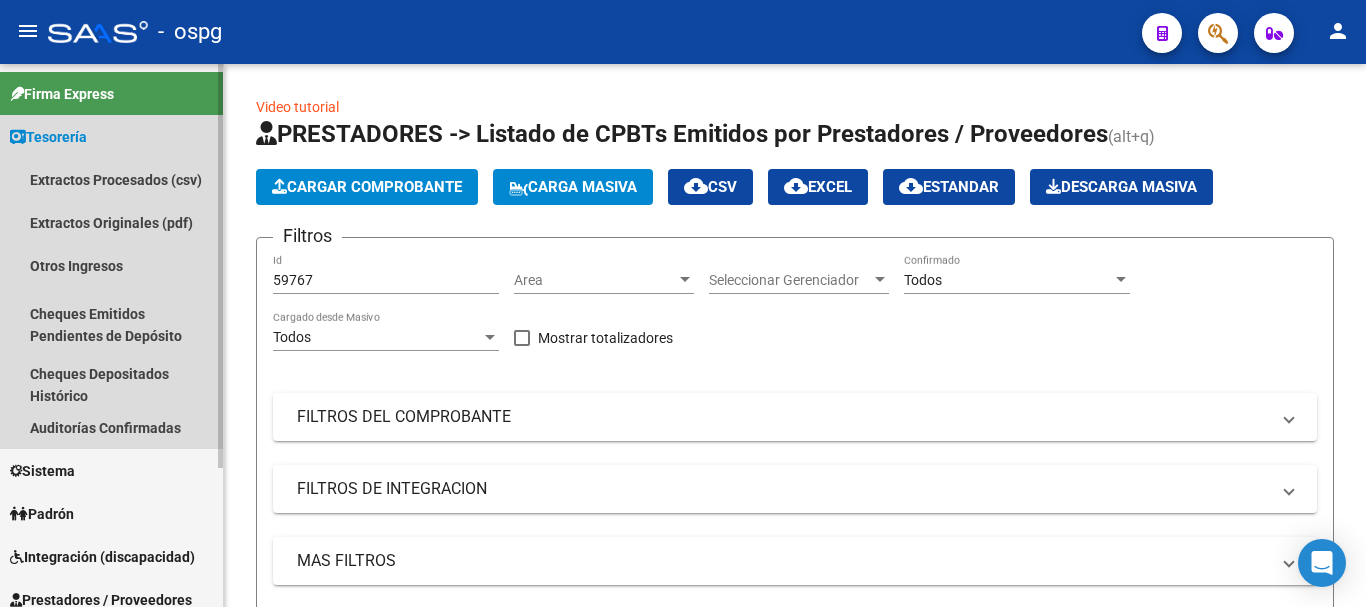 click on "Tesorería" at bounding box center (48, 137) 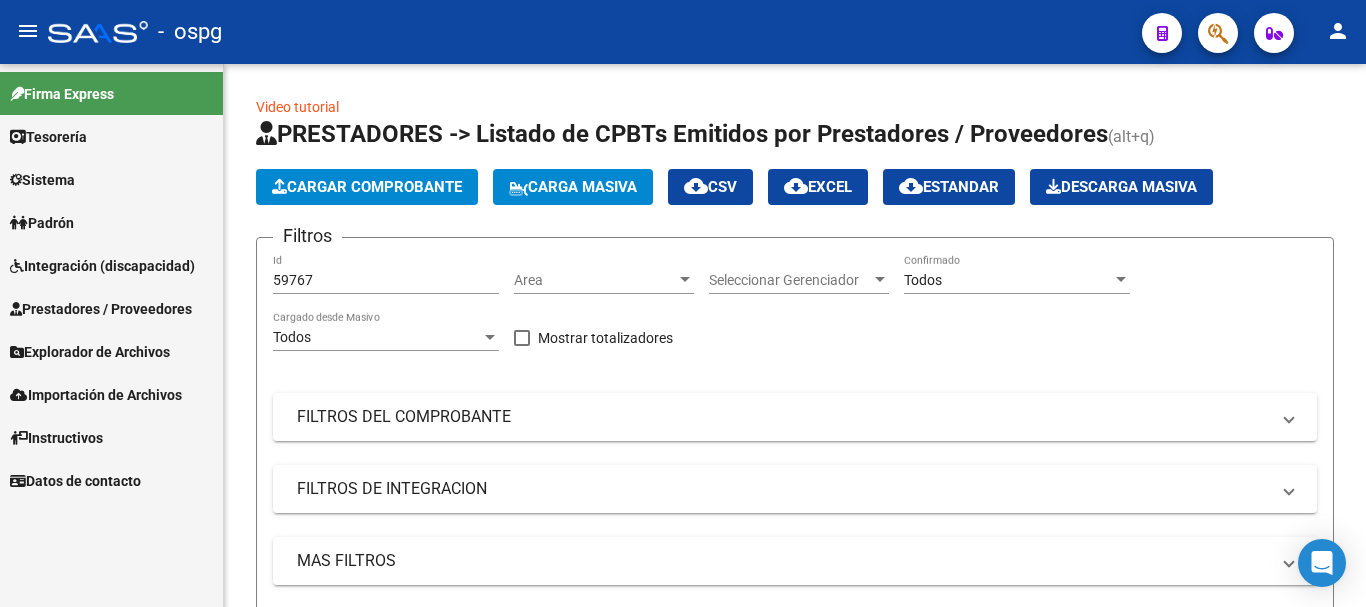 click on "Sistema" at bounding box center [42, 180] 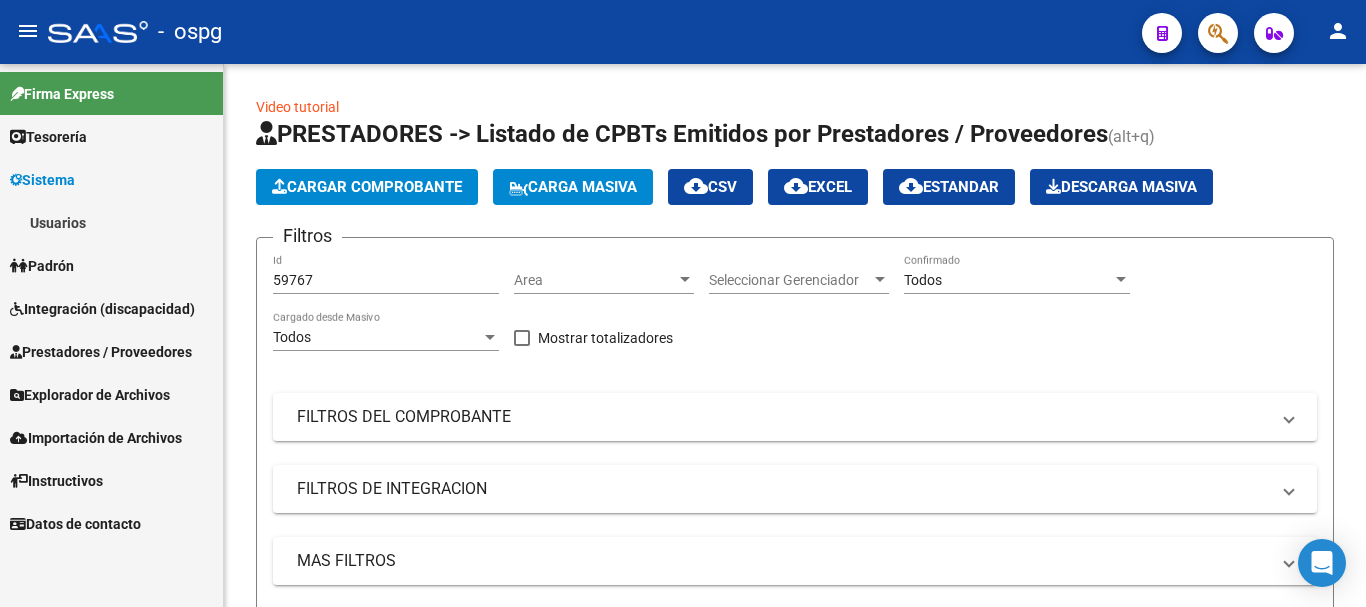 click on "Padrón" at bounding box center [42, 266] 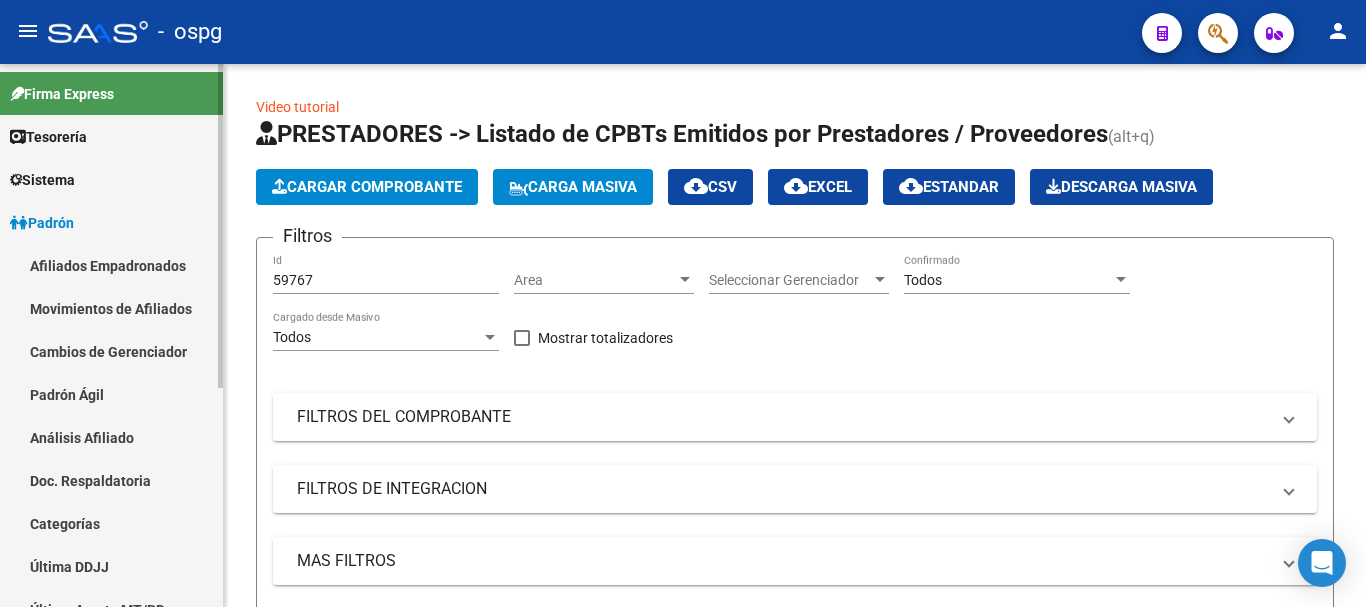 click on "Sistema" at bounding box center (111, 179) 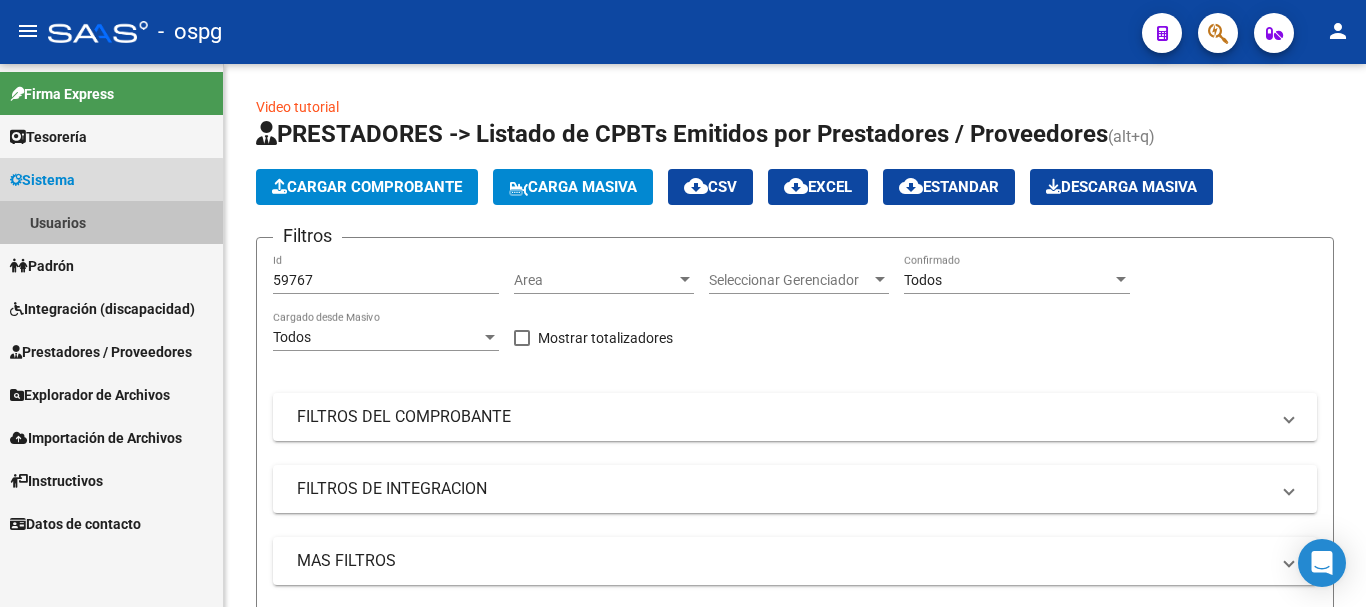 click on "Usuarios" at bounding box center (111, 222) 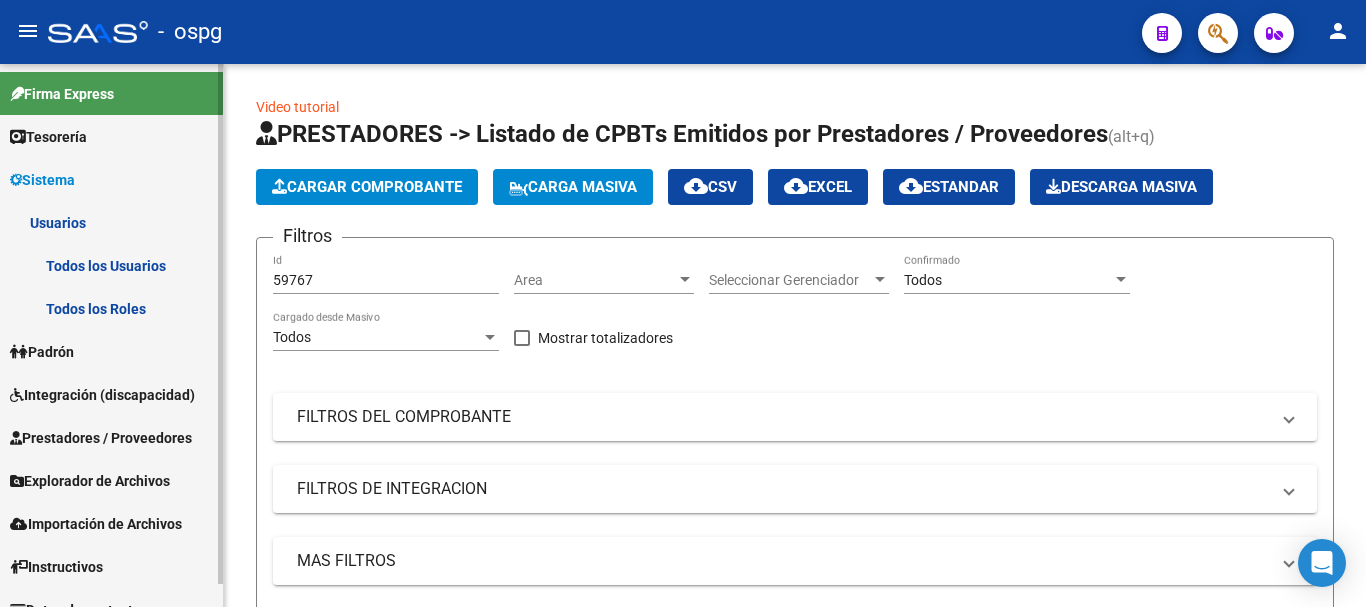 click on "Todos los Usuarios" at bounding box center [111, 265] 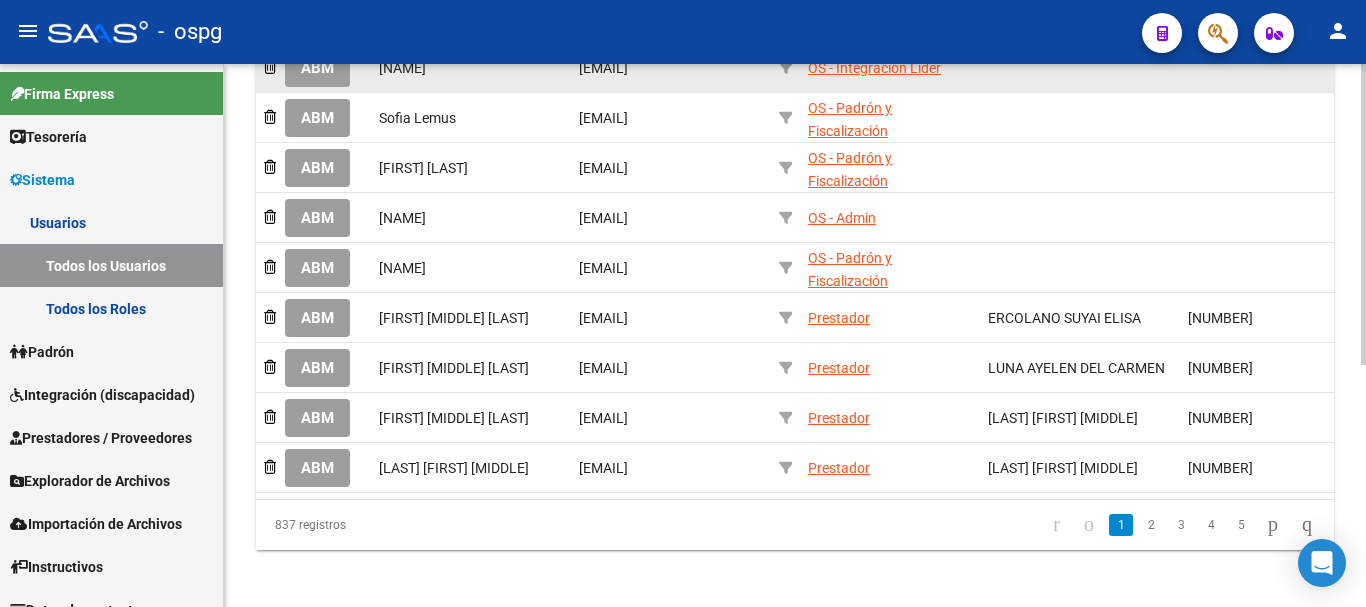 scroll, scrollTop: 435, scrollLeft: 0, axis: vertical 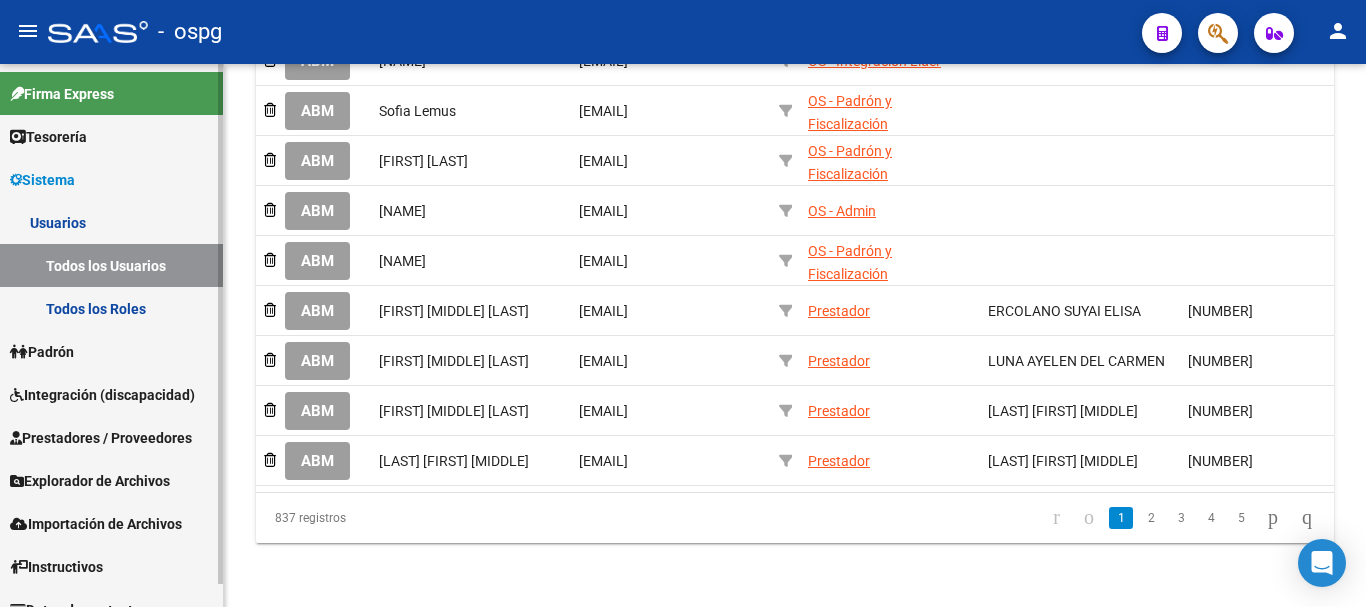 click on "Padrón" at bounding box center (42, 352) 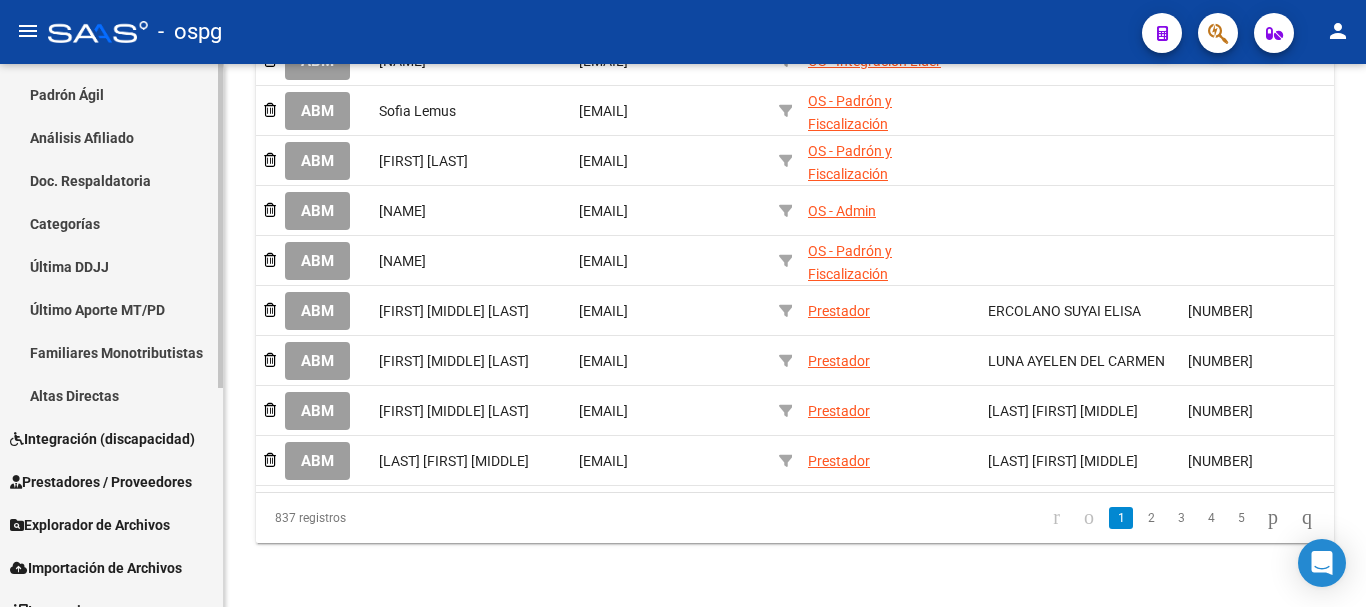scroll, scrollTop: 368, scrollLeft: 0, axis: vertical 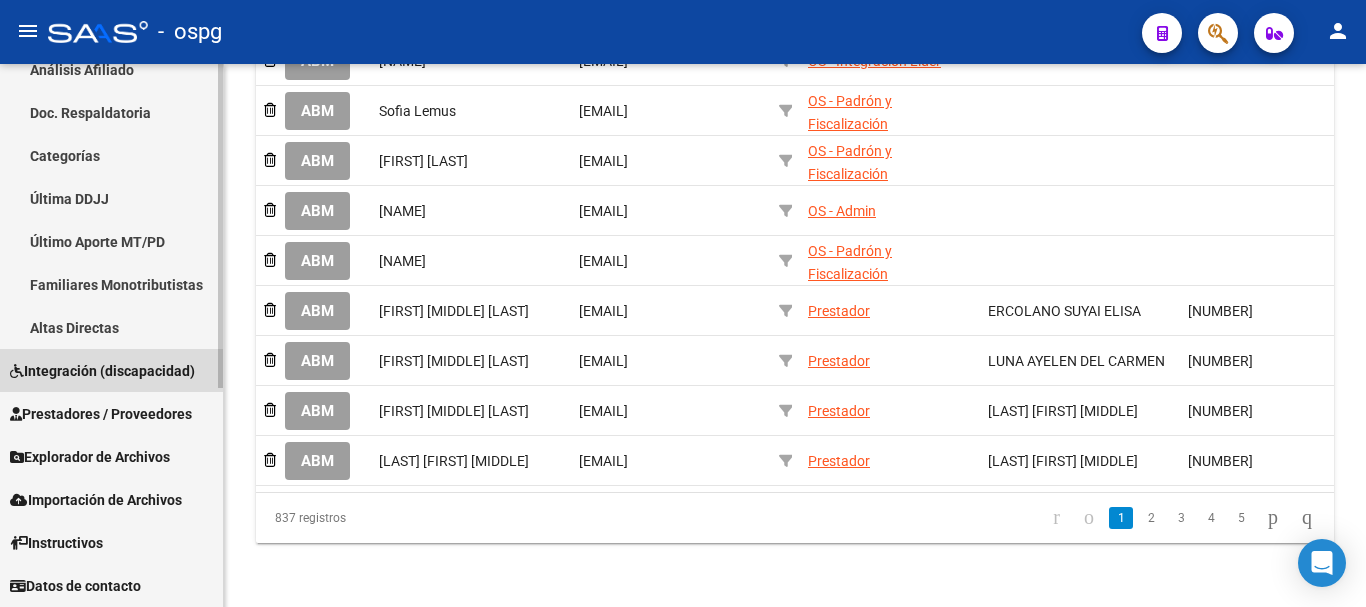 click on "Integración (discapacidad)" at bounding box center [102, 371] 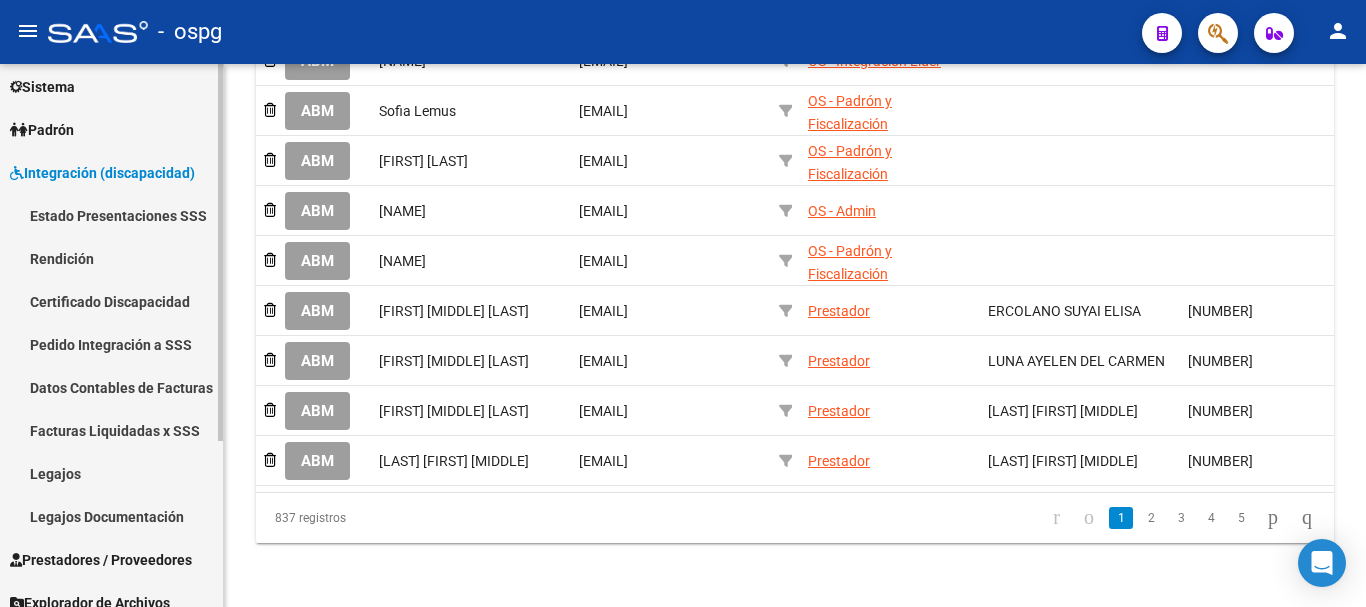scroll, scrollTop: 139, scrollLeft: 0, axis: vertical 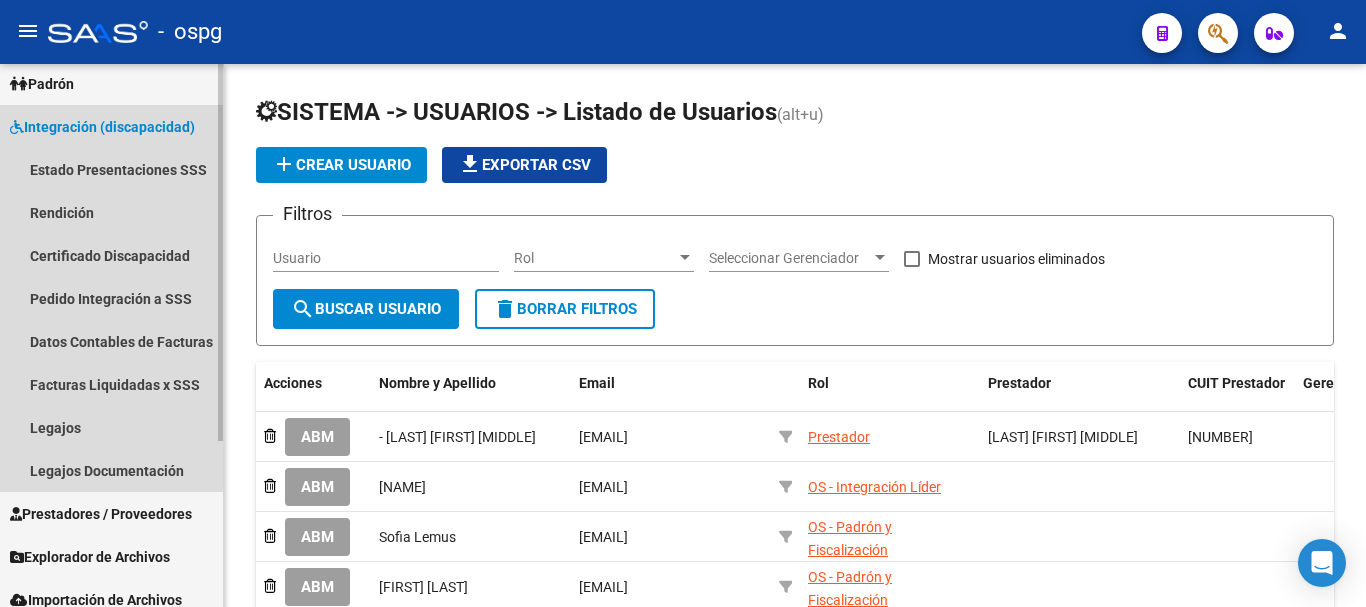 click on "Integración (discapacidad)" at bounding box center [102, 127] 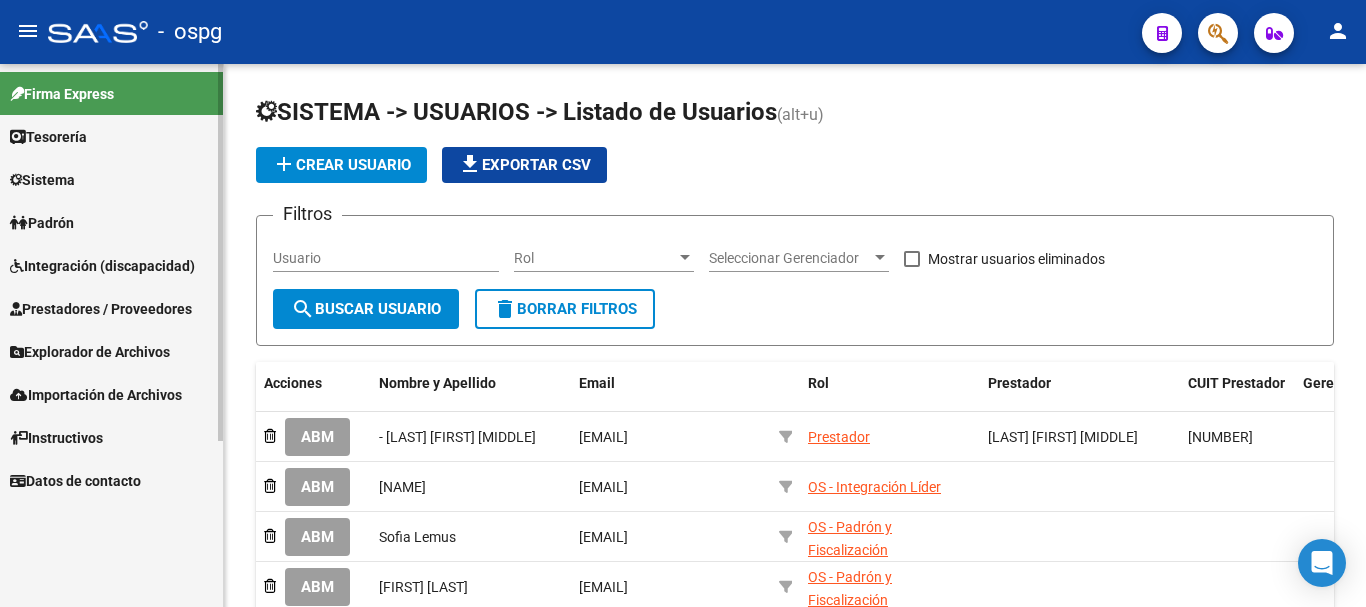 scroll, scrollTop: 0, scrollLeft: 0, axis: both 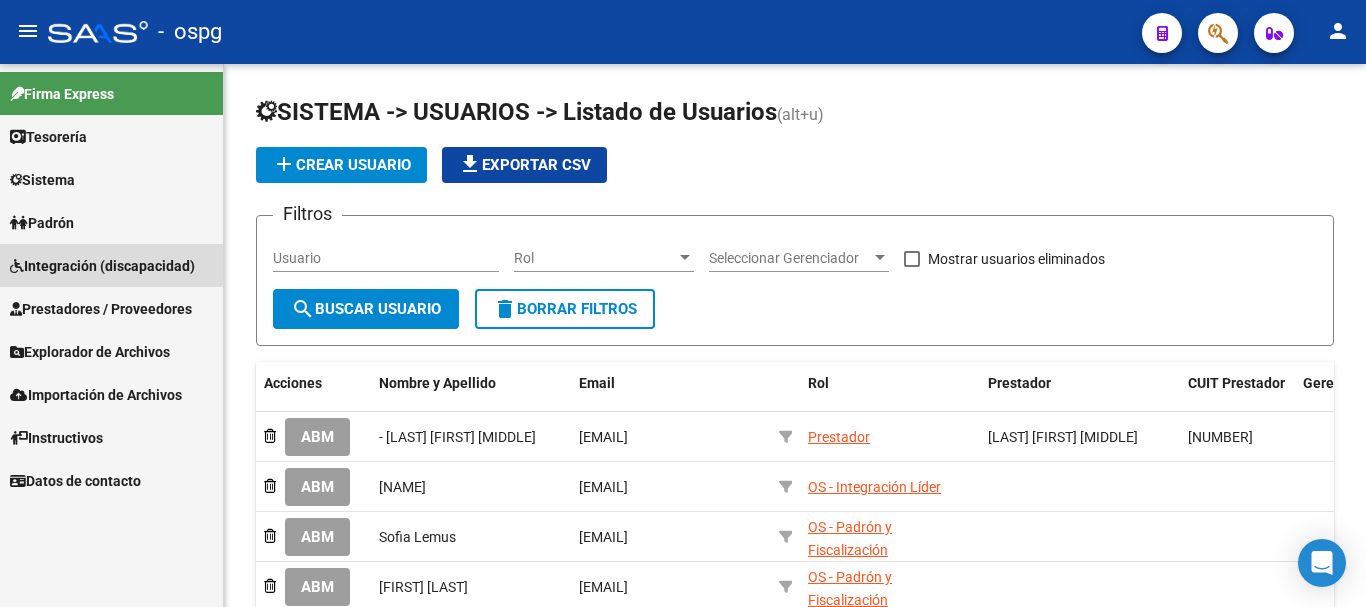click on "Integración (discapacidad)" at bounding box center (102, 266) 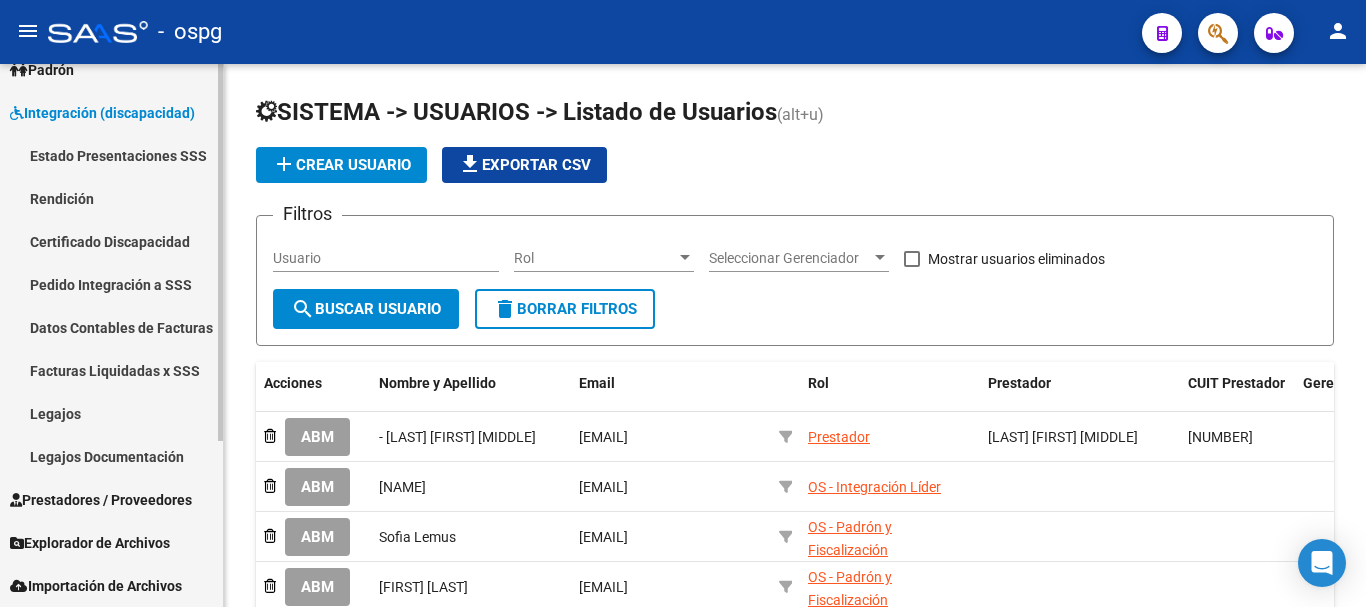 scroll, scrollTop: 200, scrollLeft: 0, axis: vertical 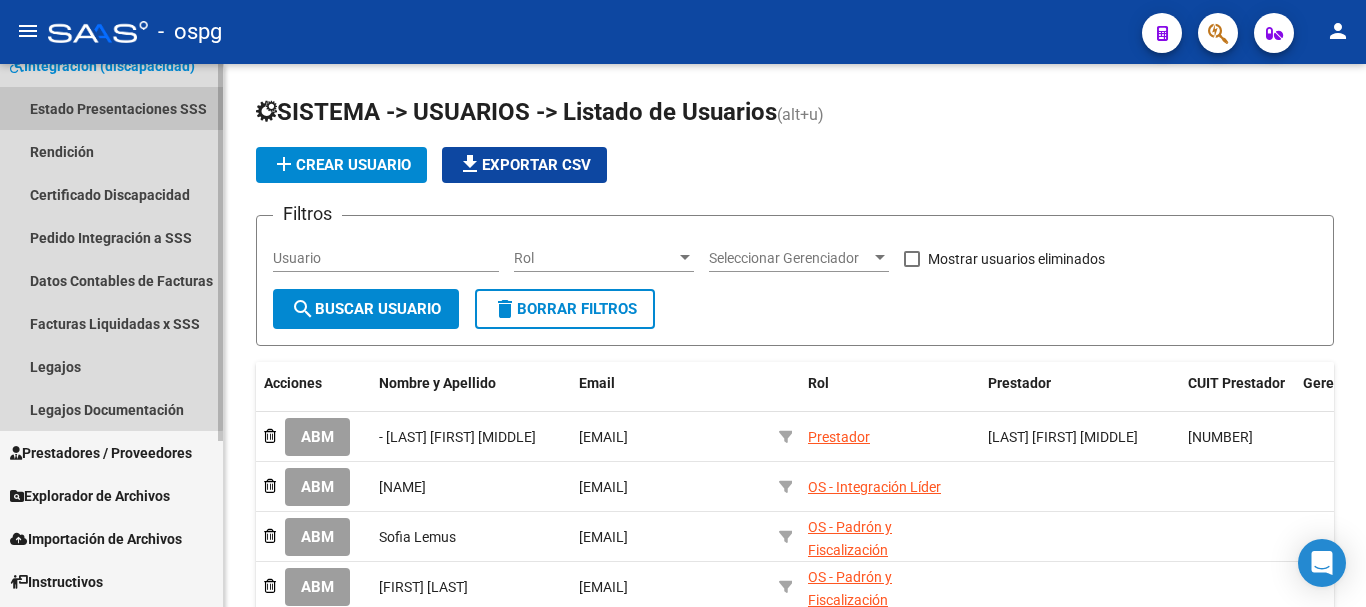 click on "Estado Presentaciones SSS" at bounding box center [111, 108] 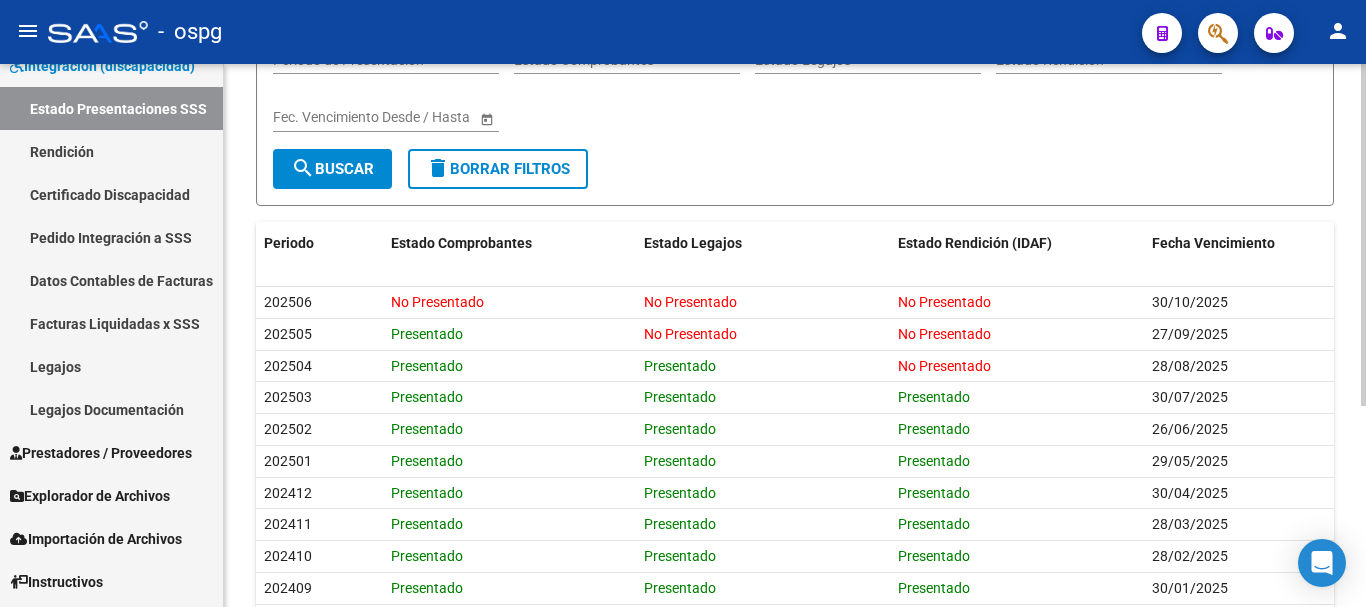 scroll, scrollTop: 200, scrollLeft: 0, axis: vertical 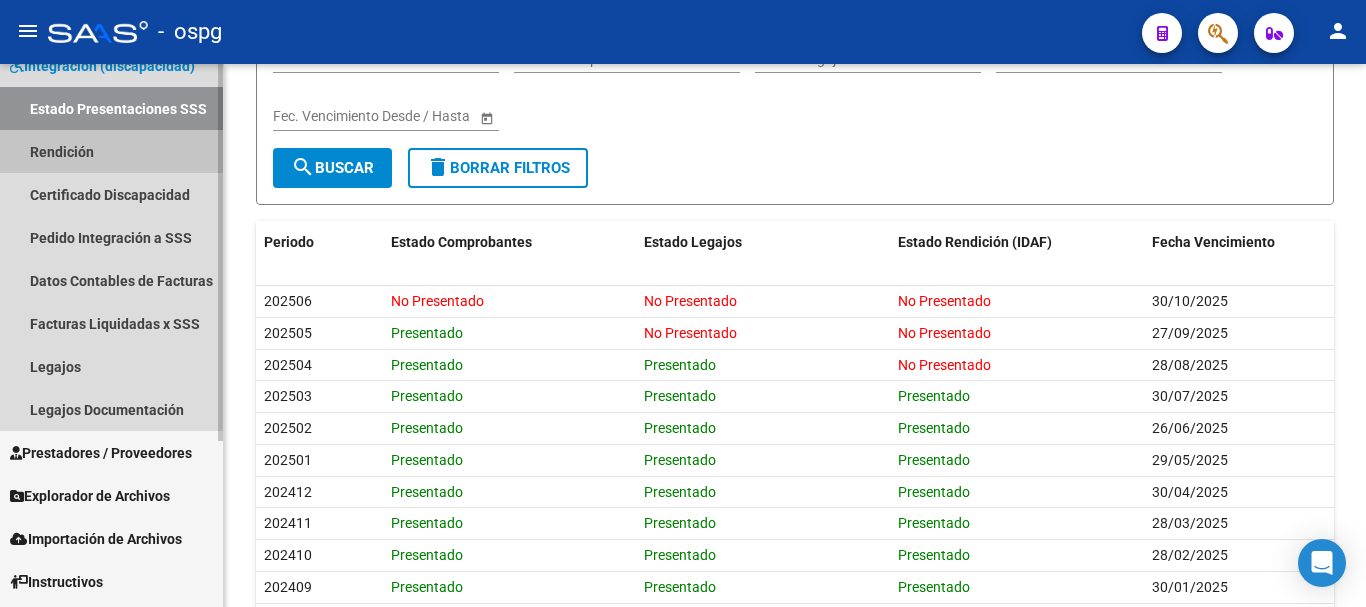 click on "Rendición" at bounding box center (111, 151) 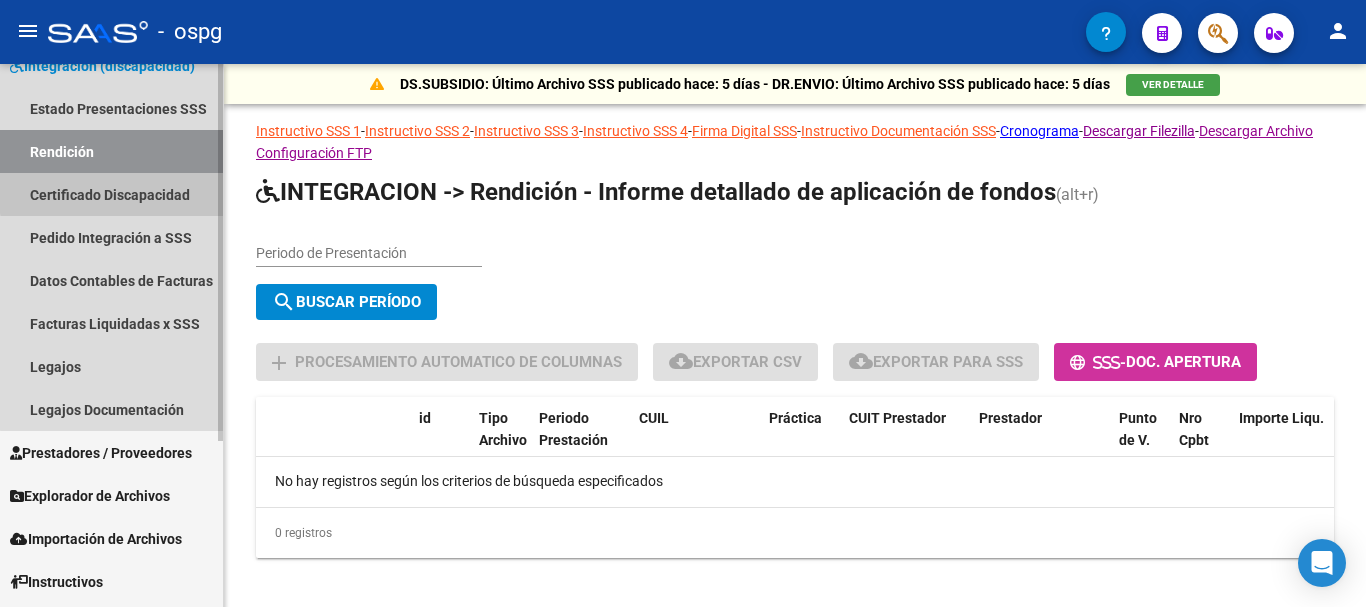 click on "Certificado Discapacidad" at bounding box center (111, 194) 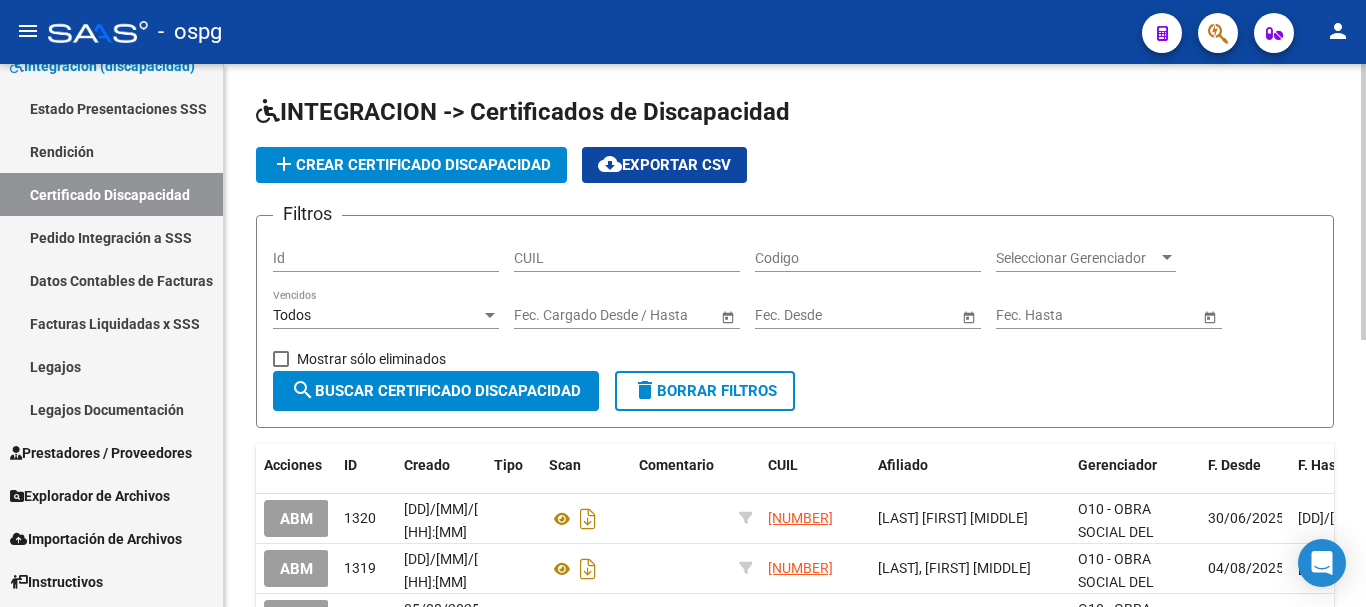 scroll, scrollTop: 100, scrollLeft: 0, axis: vertical 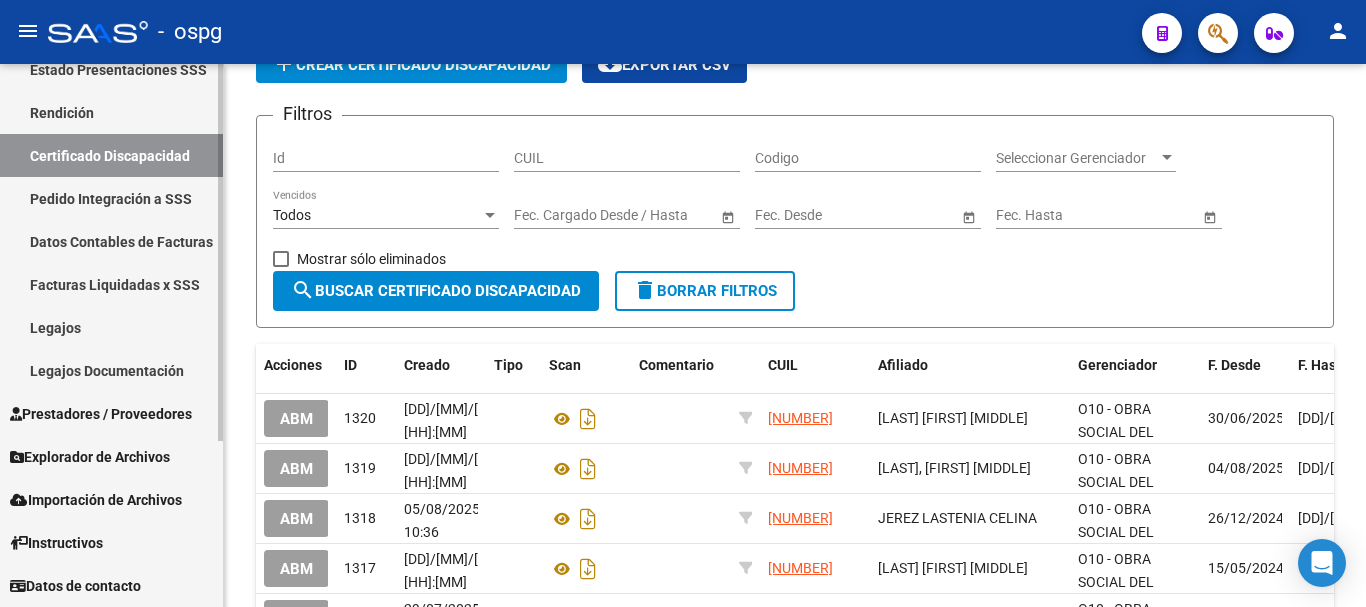 click on "Prestadores / Proveedores" at bounding box center [101, 414] 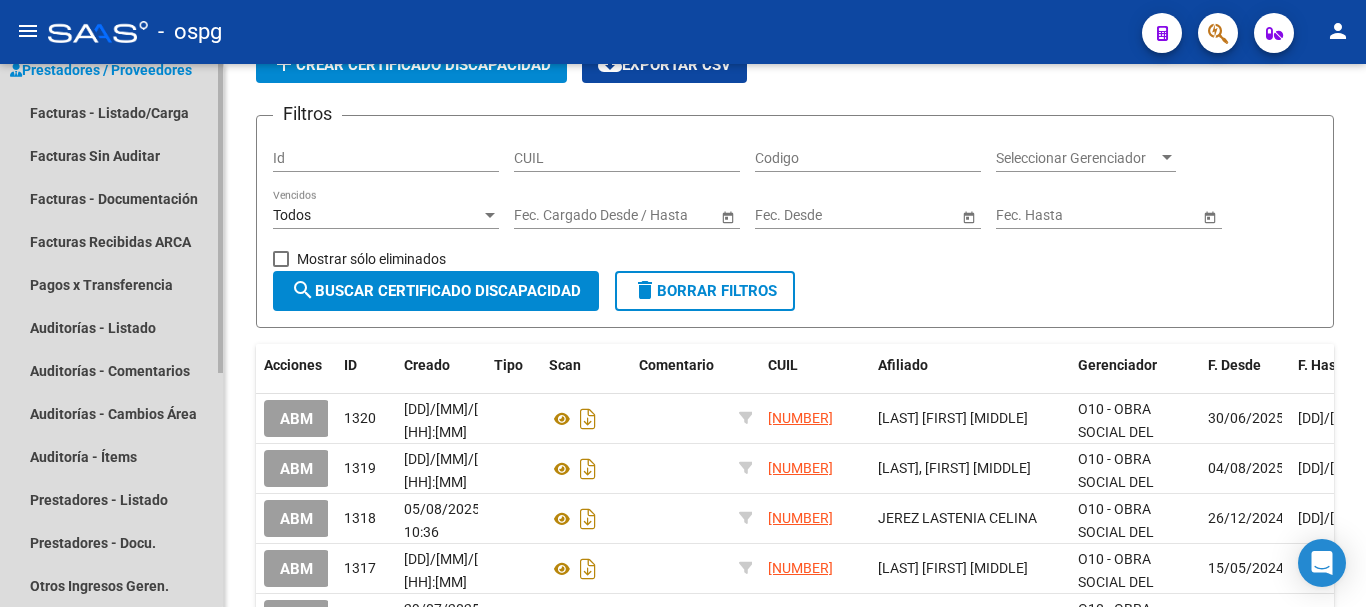 click on "Prestadores / Proveedores" at bounding box center [101, 70] 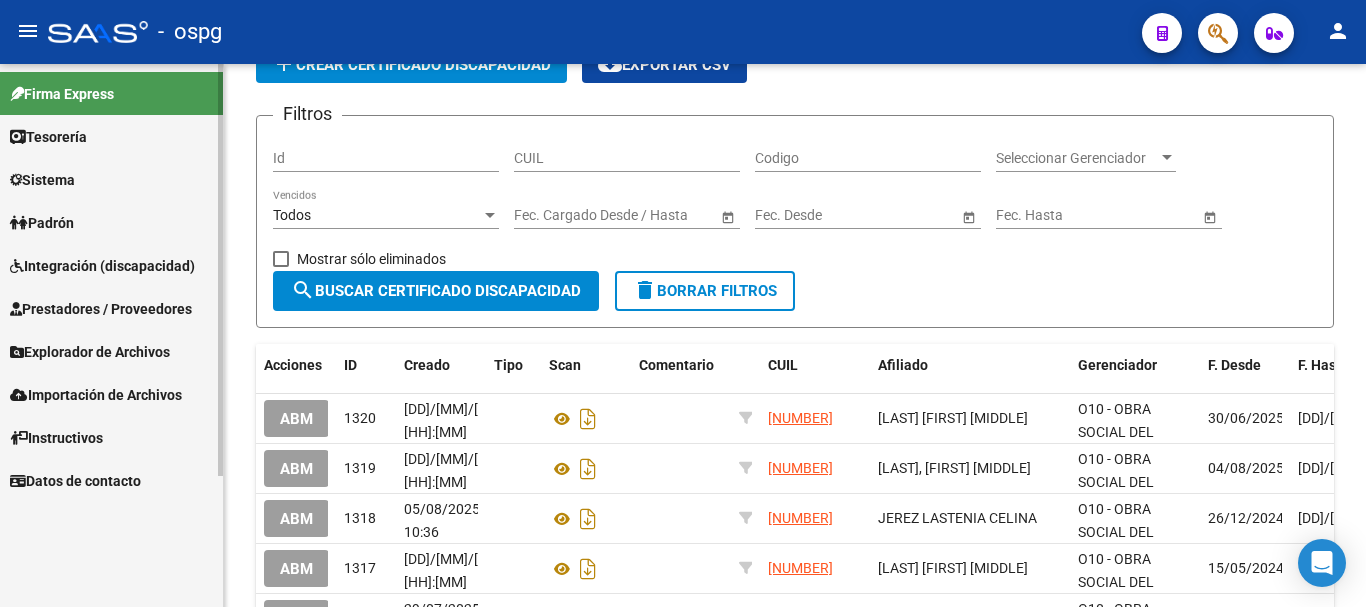 scroll, scrollTop: 0, scrollLeft: 0, axis: both 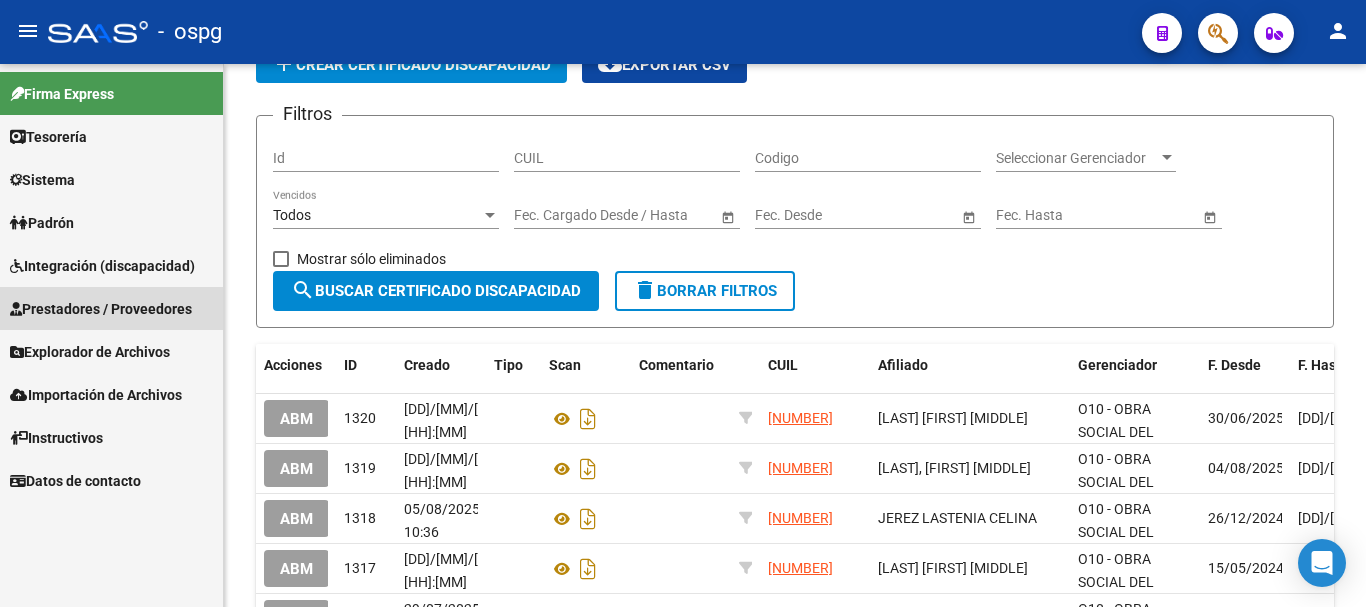 click on "Prestadores / Proveedores" at bounding box center [101, 309] 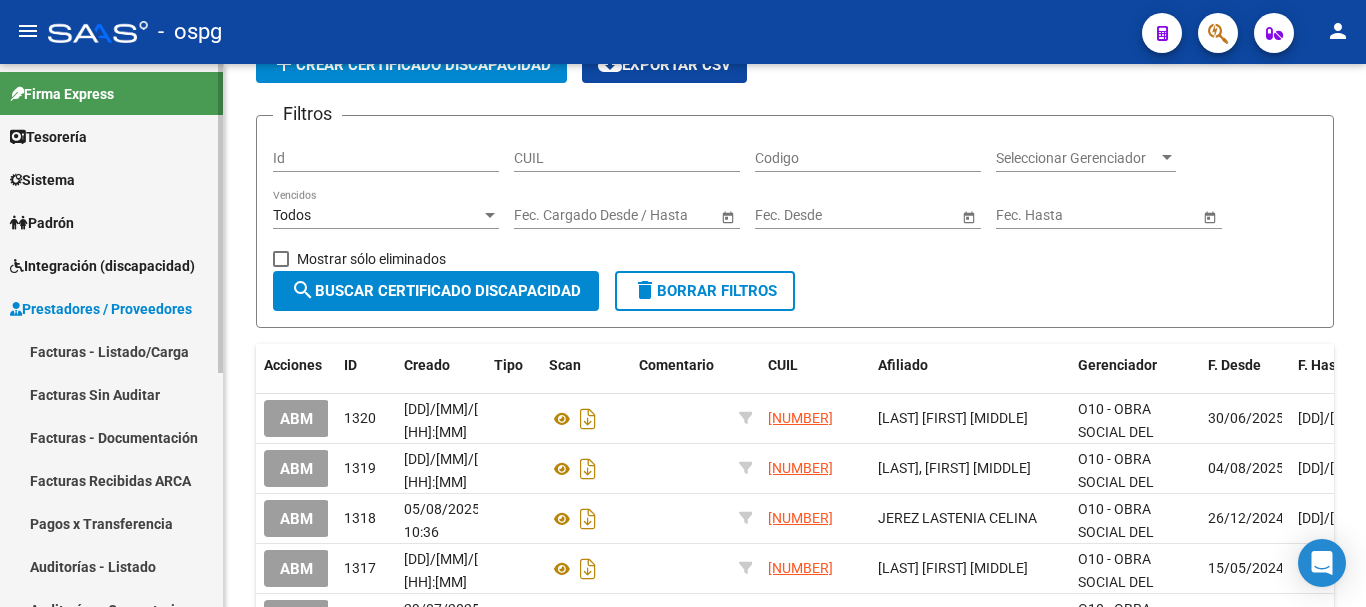 scroll, scrollTop: 100, scrollLeft: 0, axis: vertical 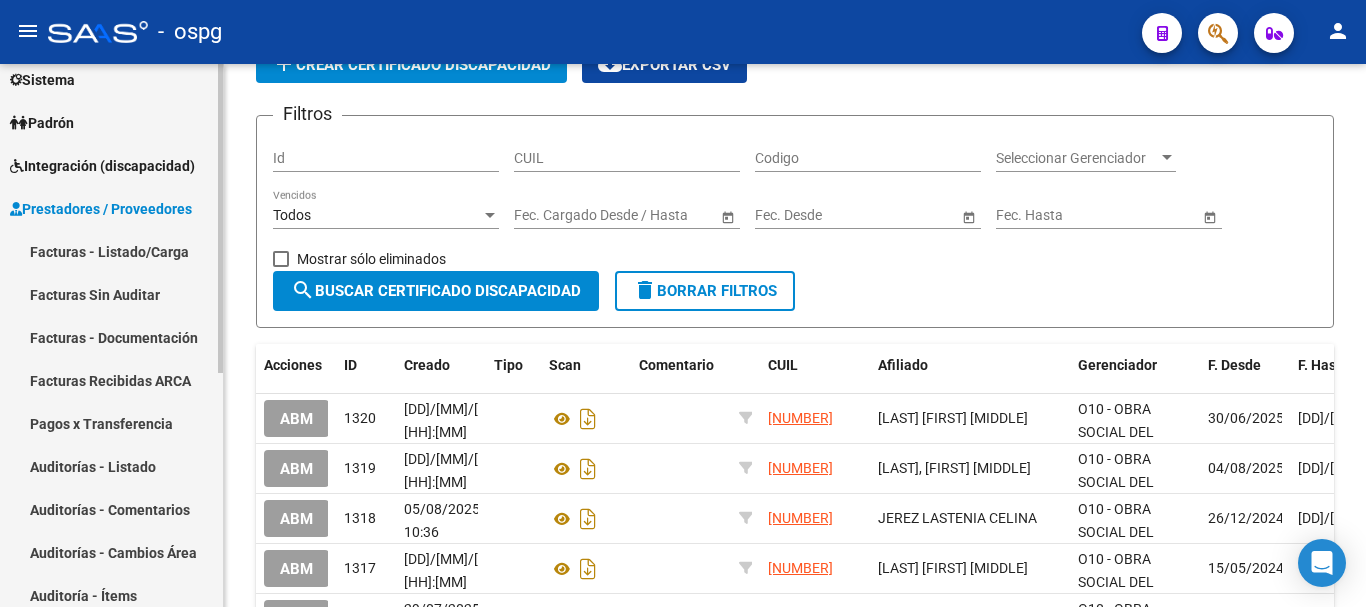 click on "Facturas - Listado/Carga" at bounding box center [111, 251] 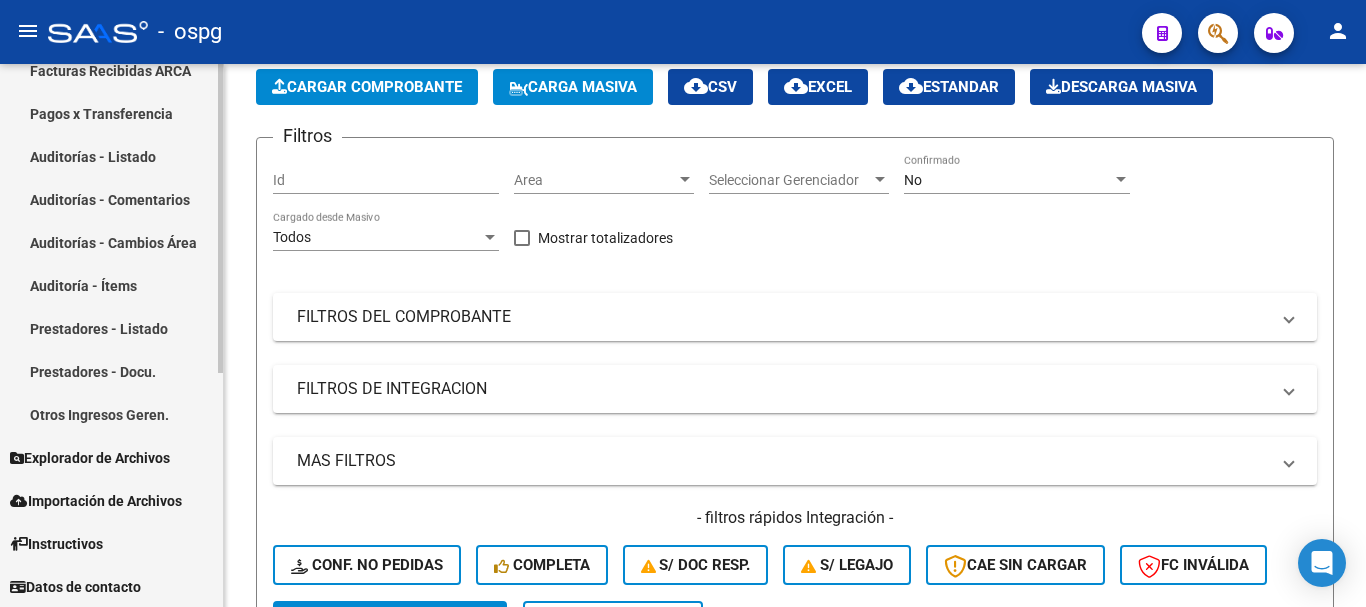 scroll, scrollTop: 411, scrollLeft: 0, axis: vertical 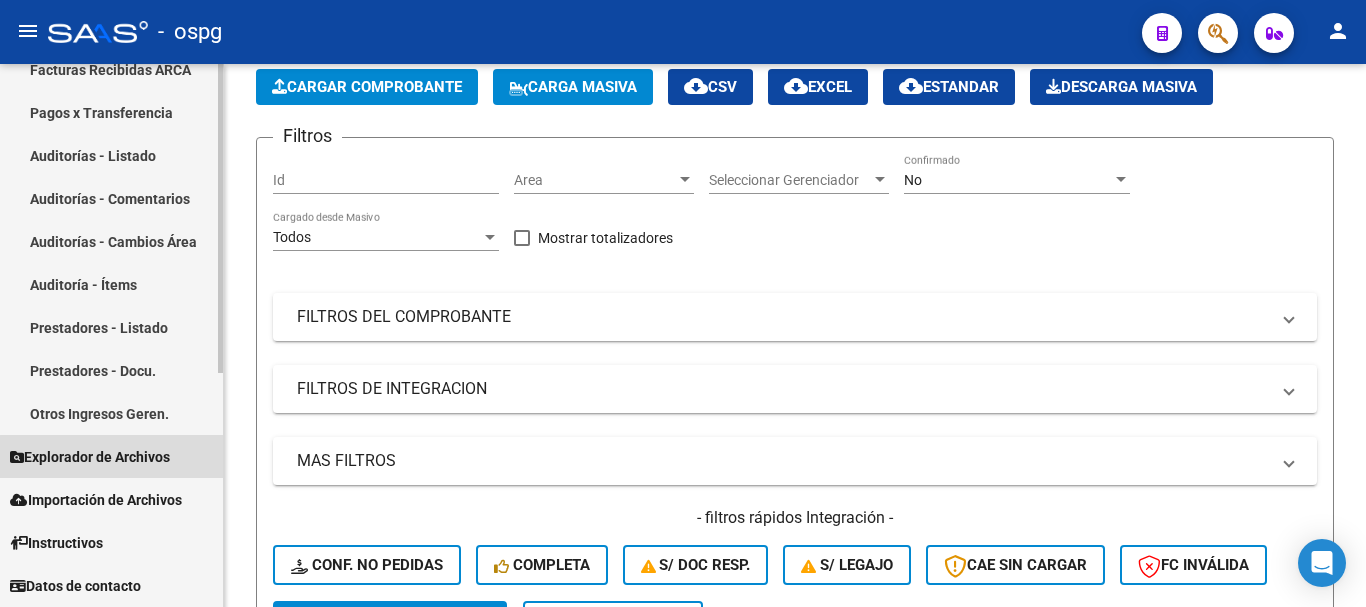 click on "Explorador de Archivos" at bounding box center [90, 457] 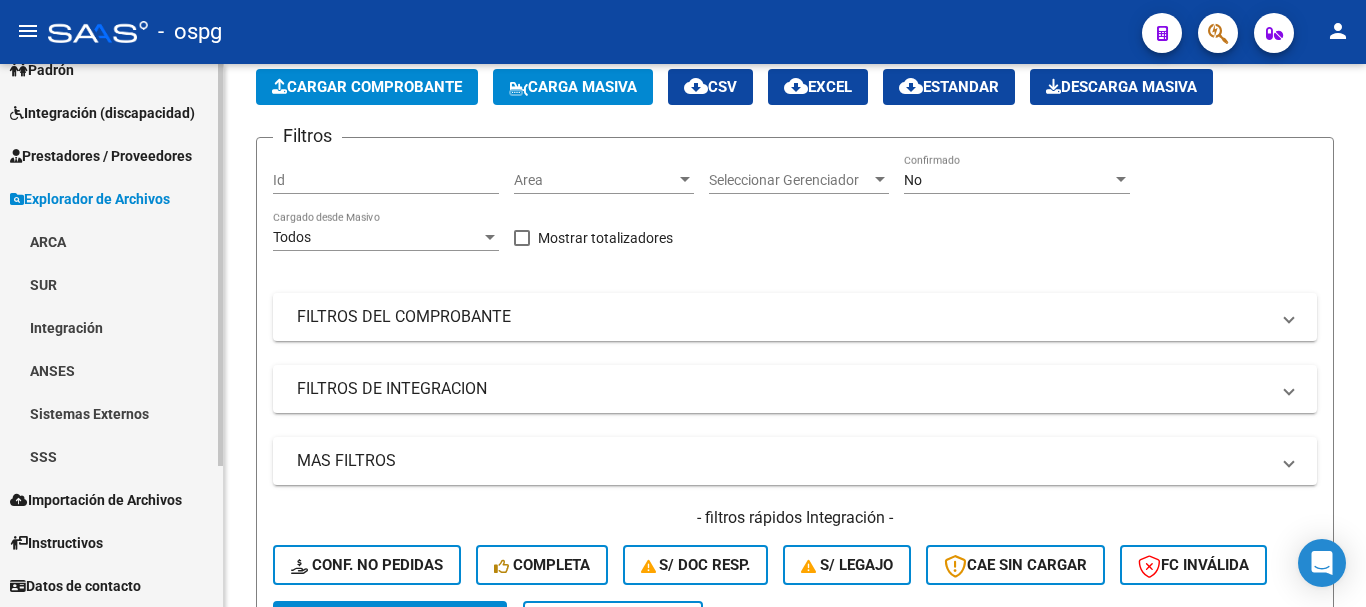 scroll, scrollTop: 153, scrollLeft: 0, axis: vertical 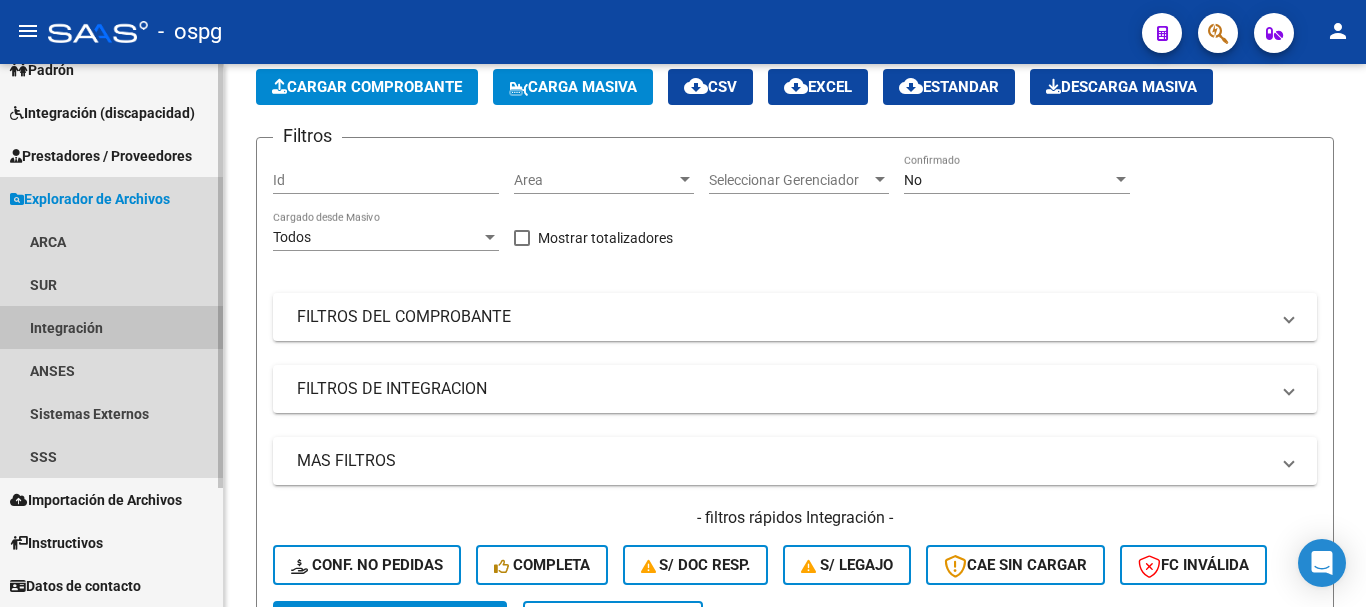 click on "Integración" at bounding box center [111, 327] 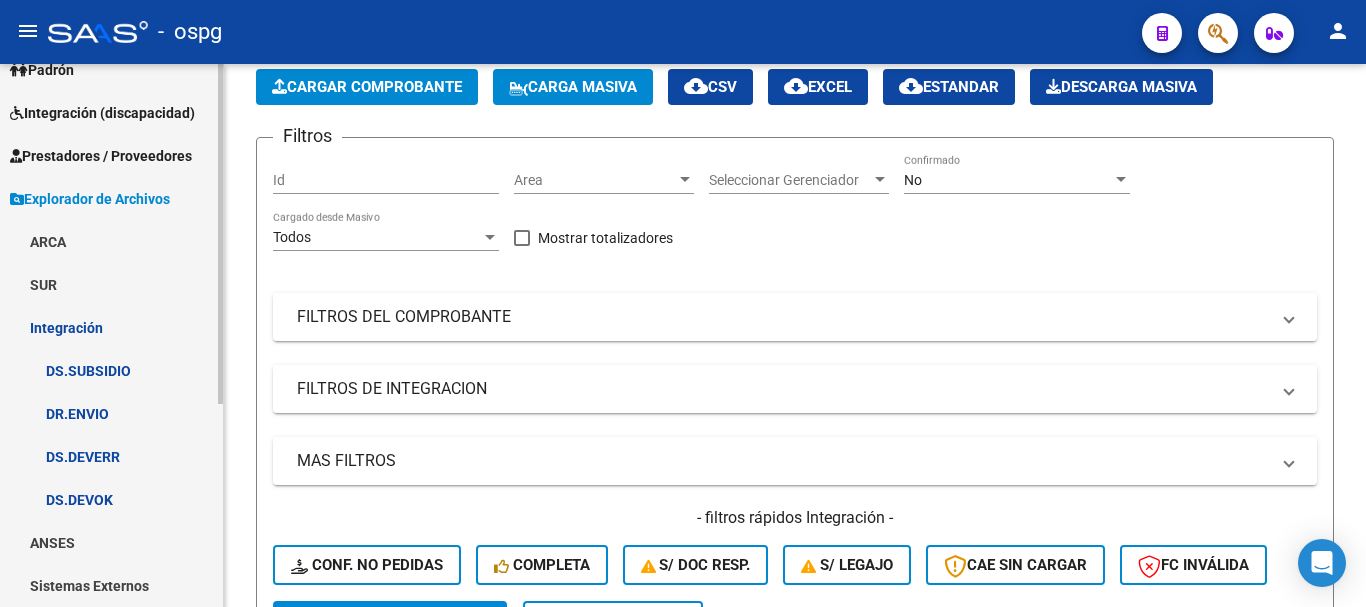 click on "DS.DEVERR" at bounding box center (111, 456) 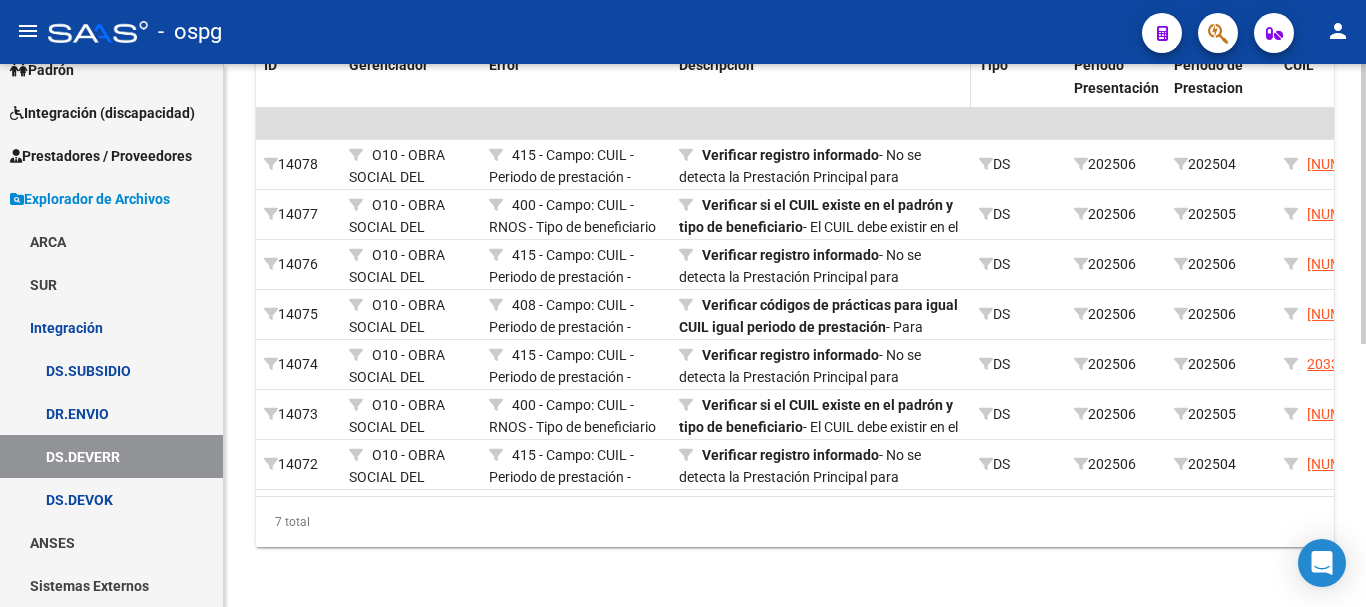 scroll, scrollTop: 500, scrollLeft: 0, axis: vertical 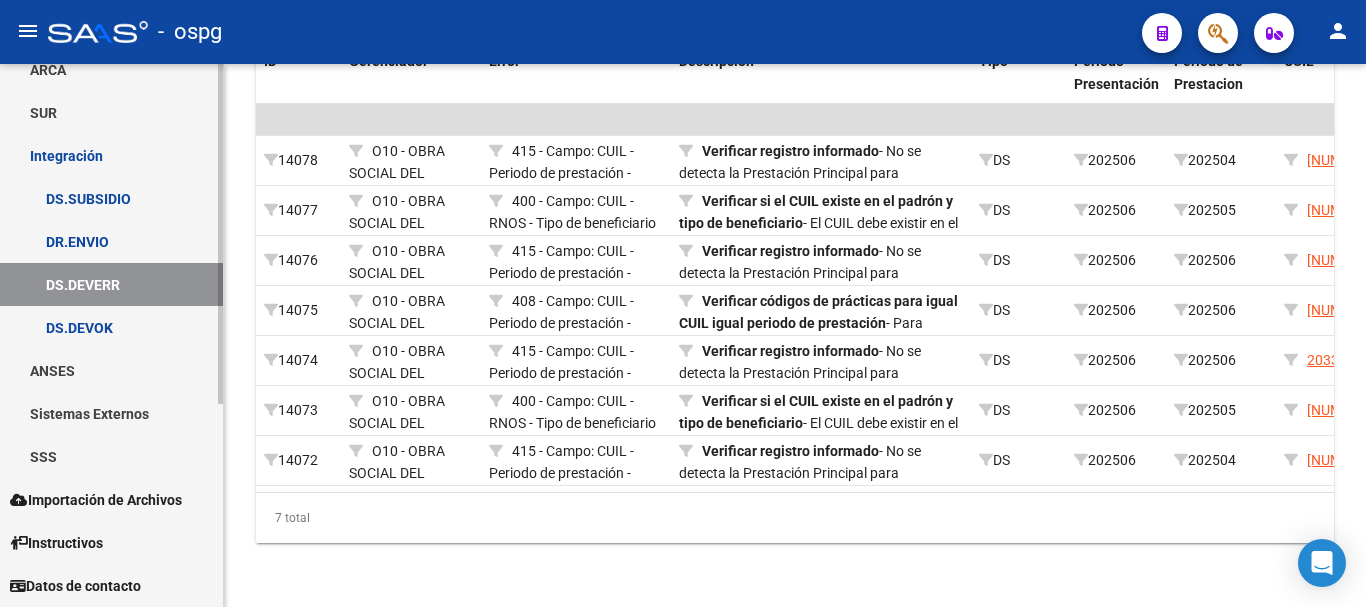 click on "Importación de Archivos" at bounding box center (96, 500) 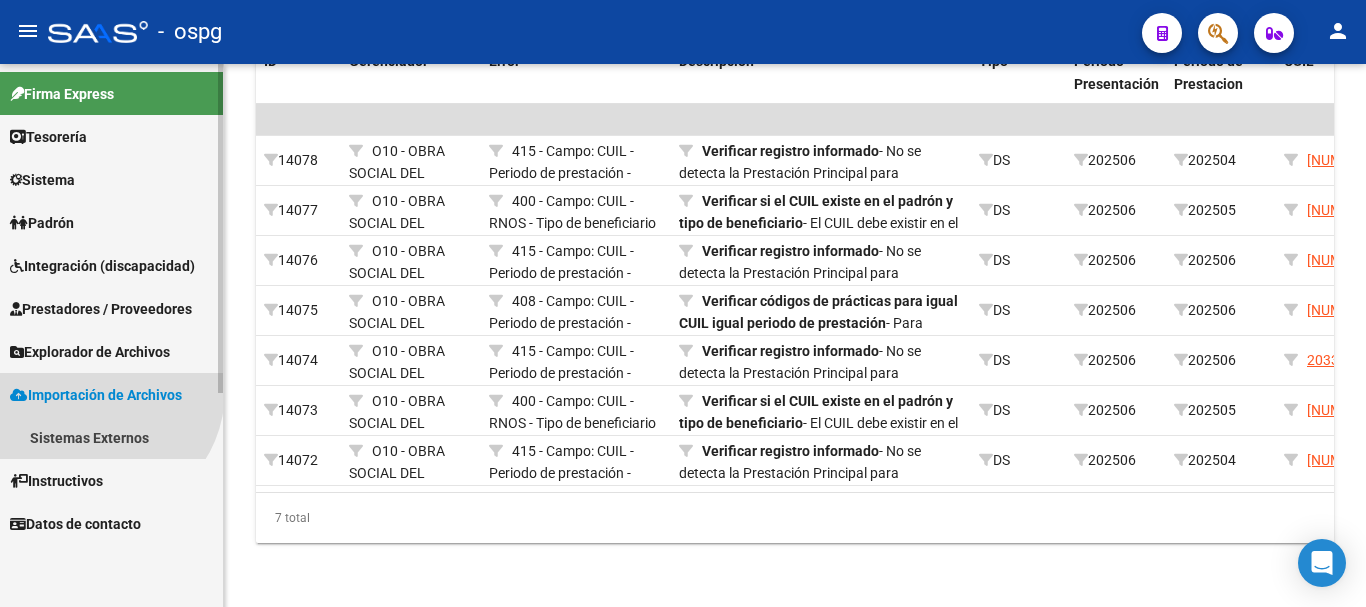 scroll, scrollTop: 0, scrollLeft: 0, axis: both 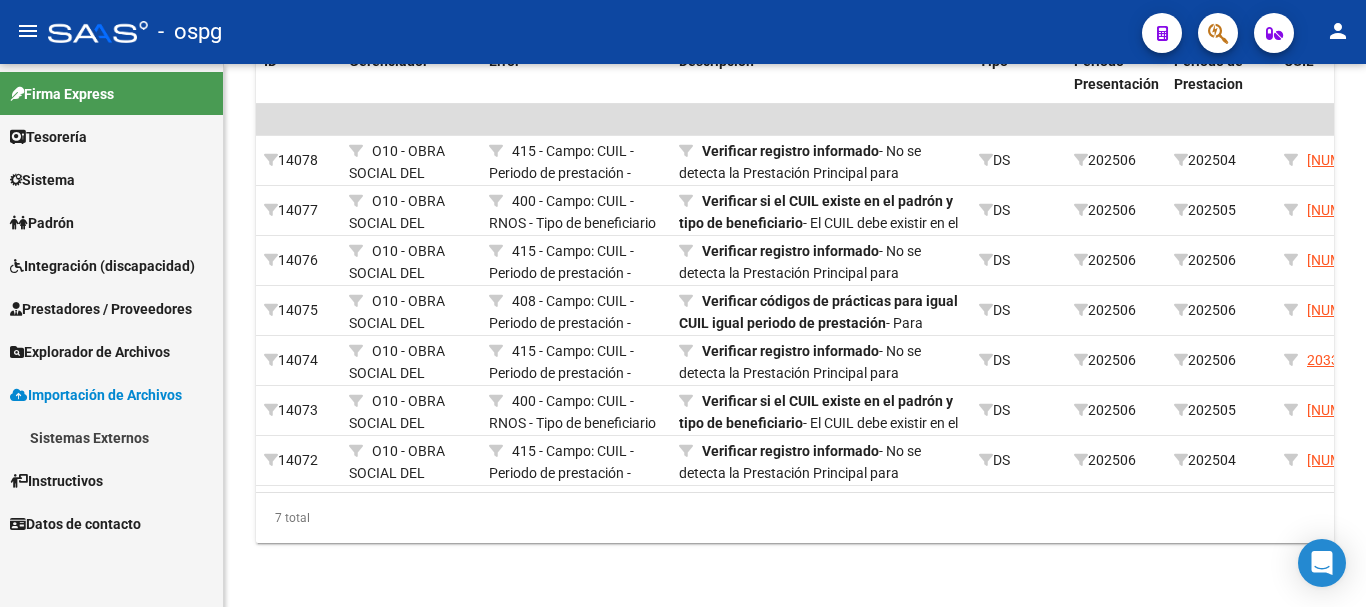 click on "Datos de contacto" at bounding box center (75, 524) 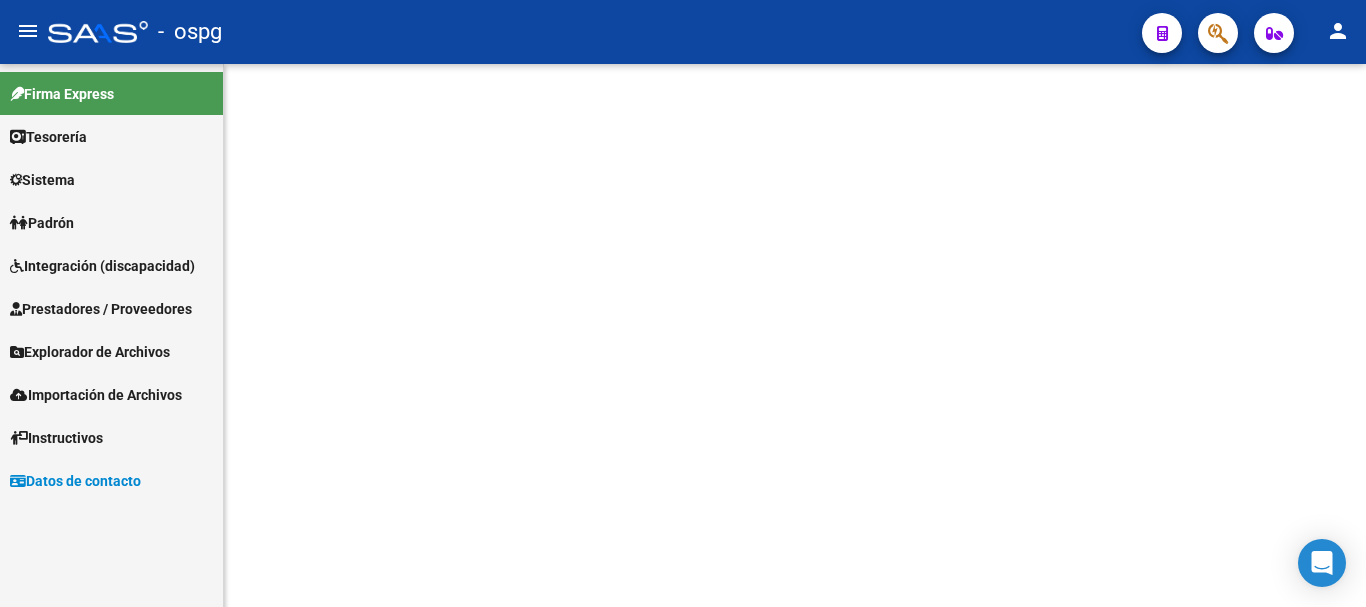 scroll, scrollTop: 0, scrollLeft: 0, axis: both 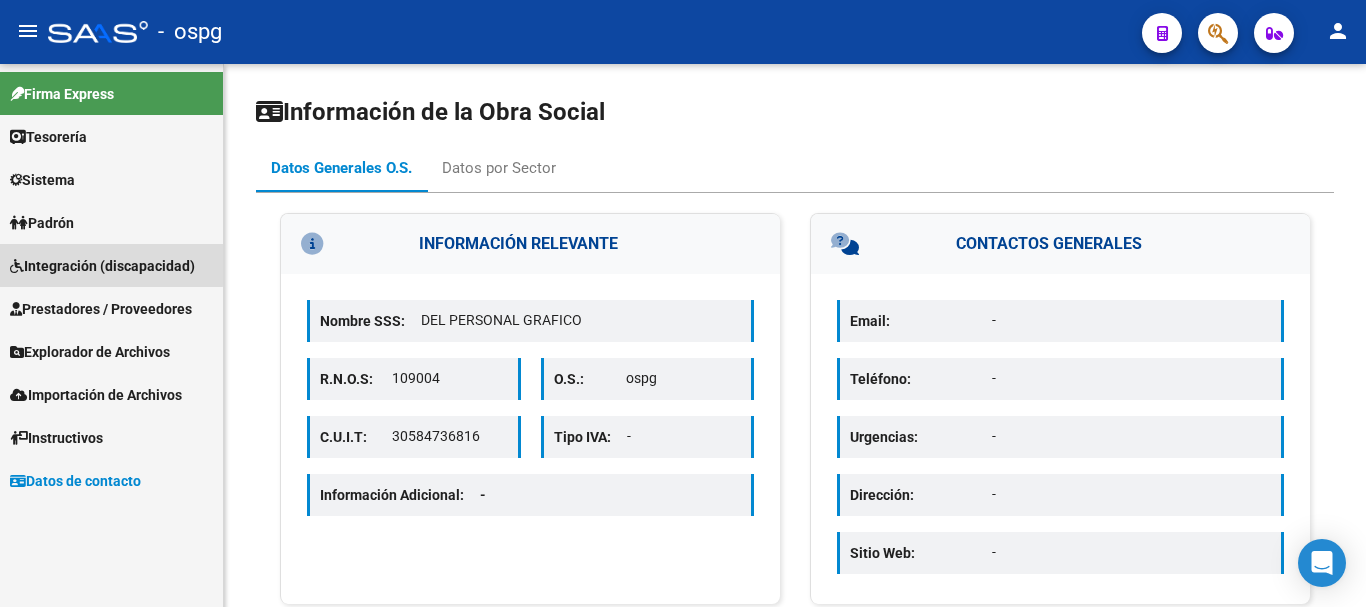 click on "Integración (discapacidad)" at bounding box center (102, 266) 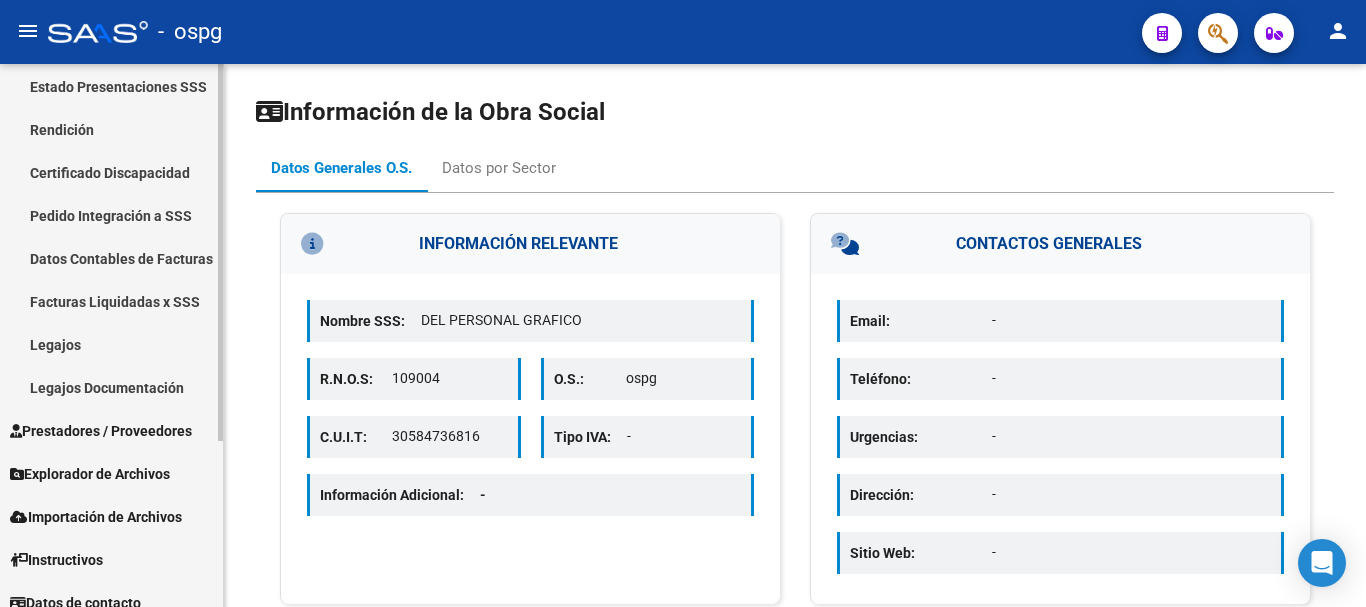 scroll, scrollTop: 239, scrollLeft: 0, axis: vertical 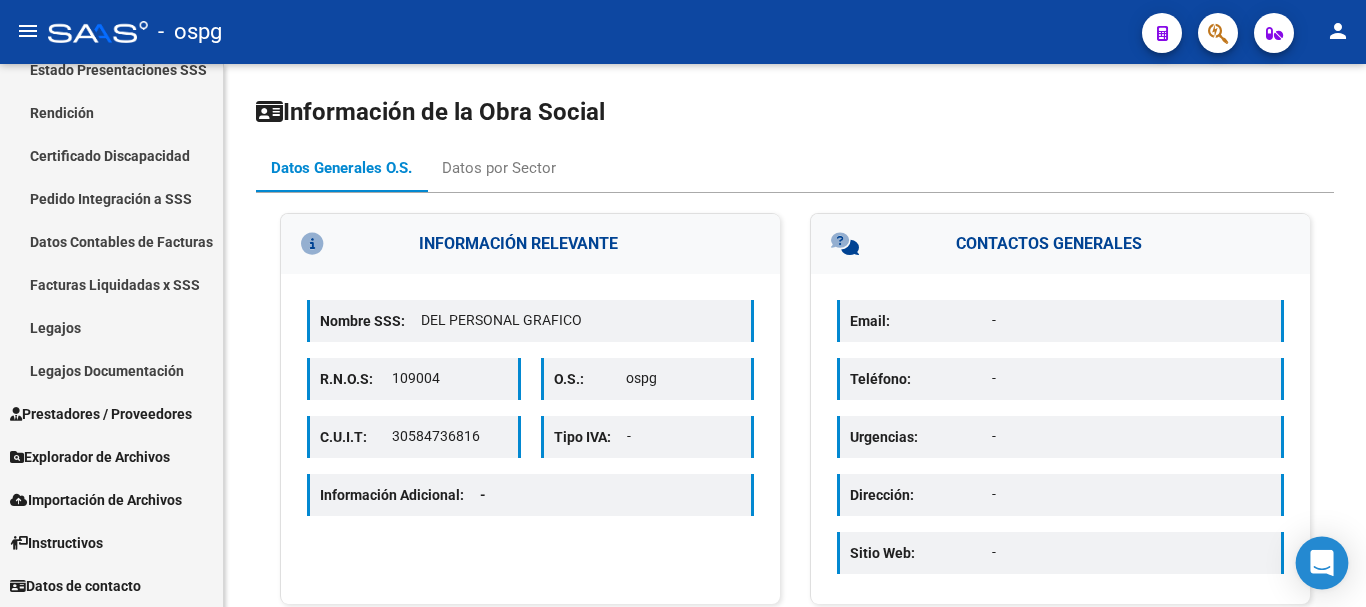 click at bounding box center [1322, 563] 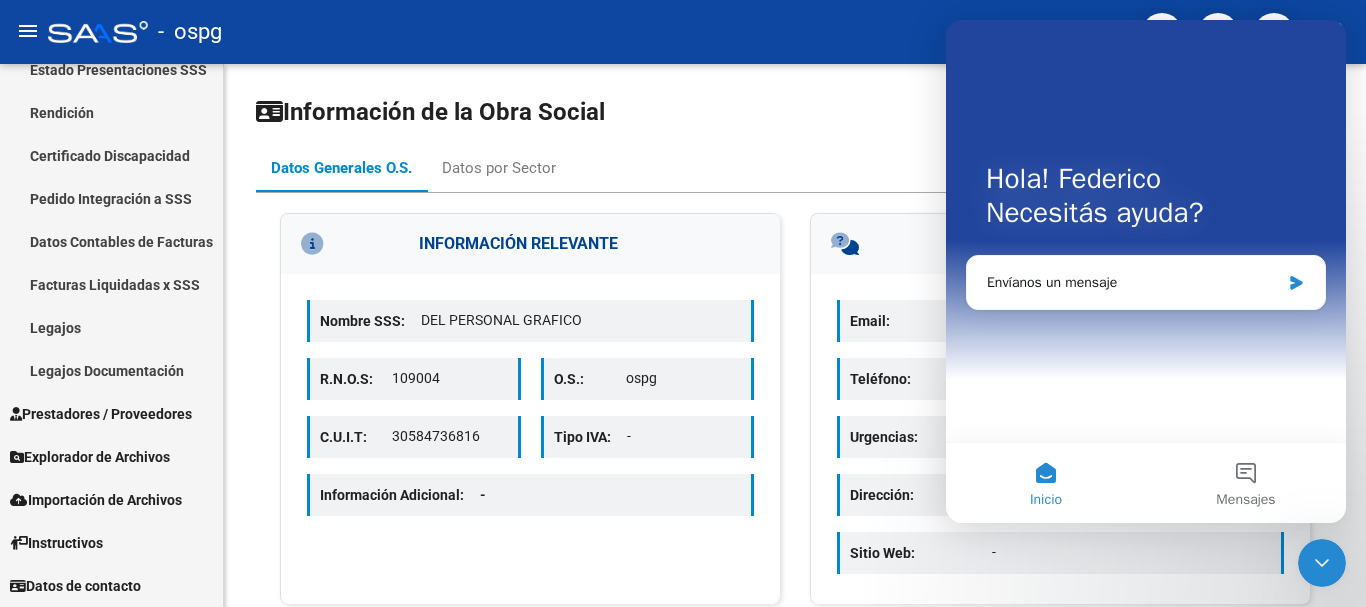 scroll, scrollTop: 0, scrollLeft: 0, axis: both 